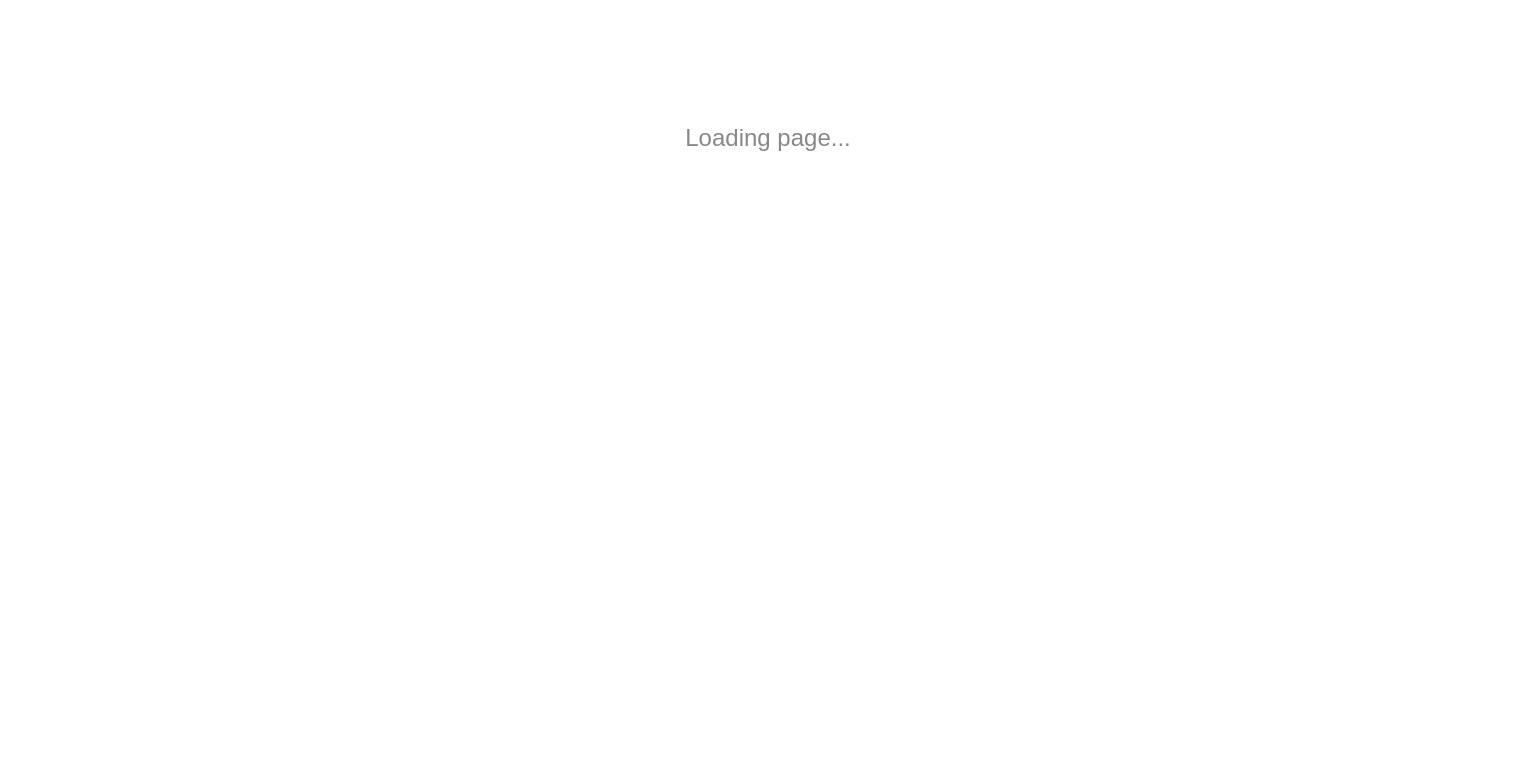 scroll, scrollTop: 0, scrollLeft: 0, axis: both 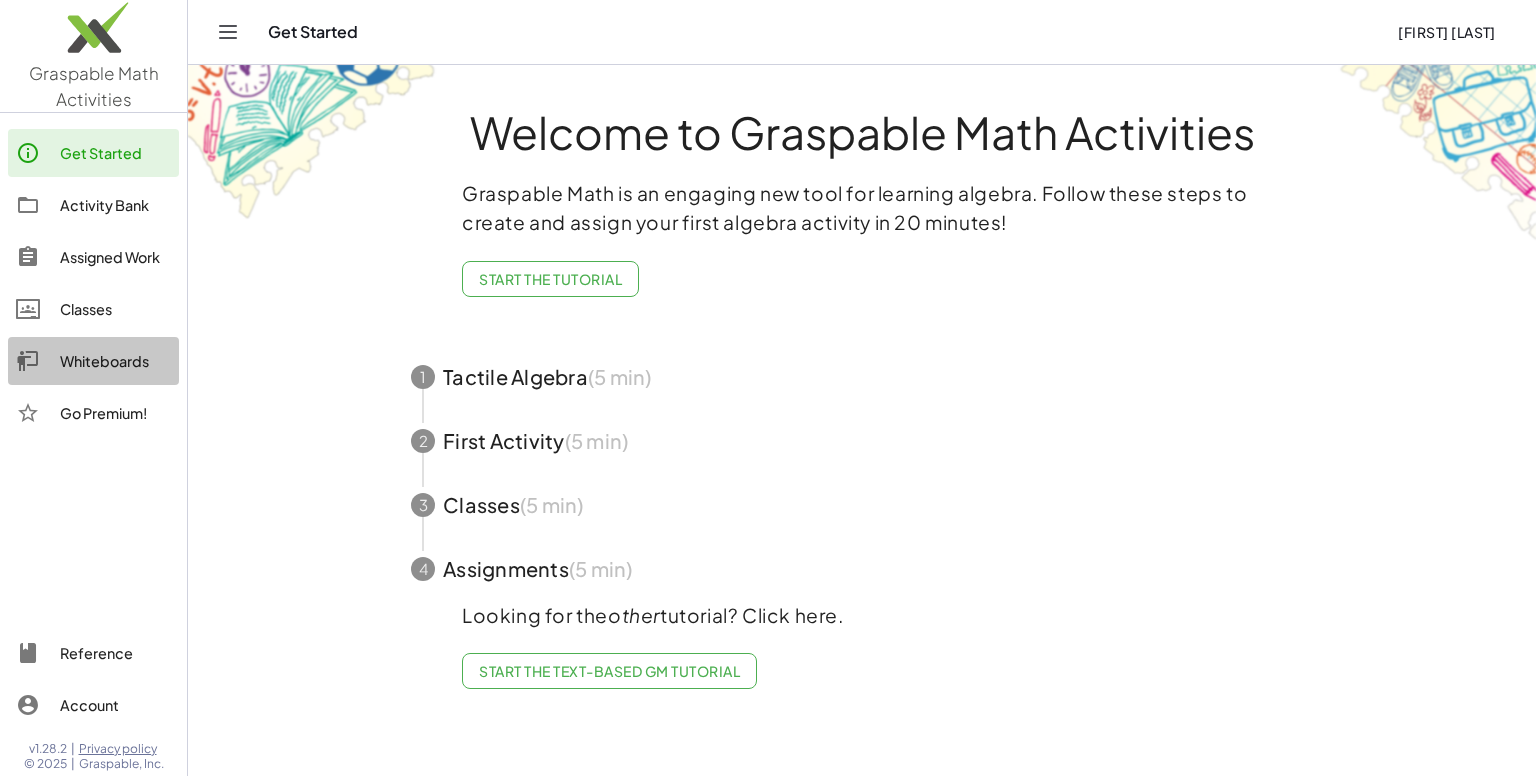 click on "Whiteboards" 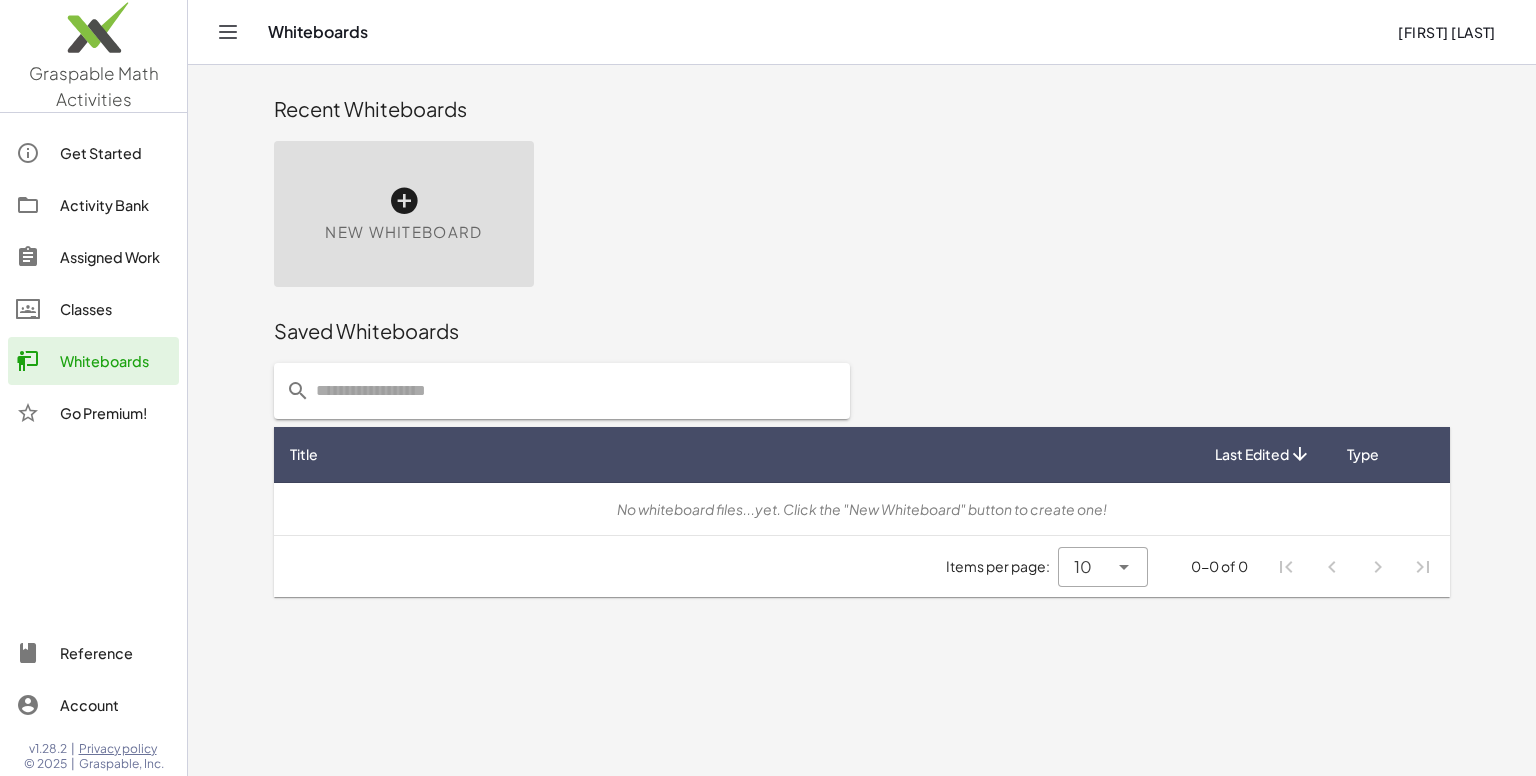 click 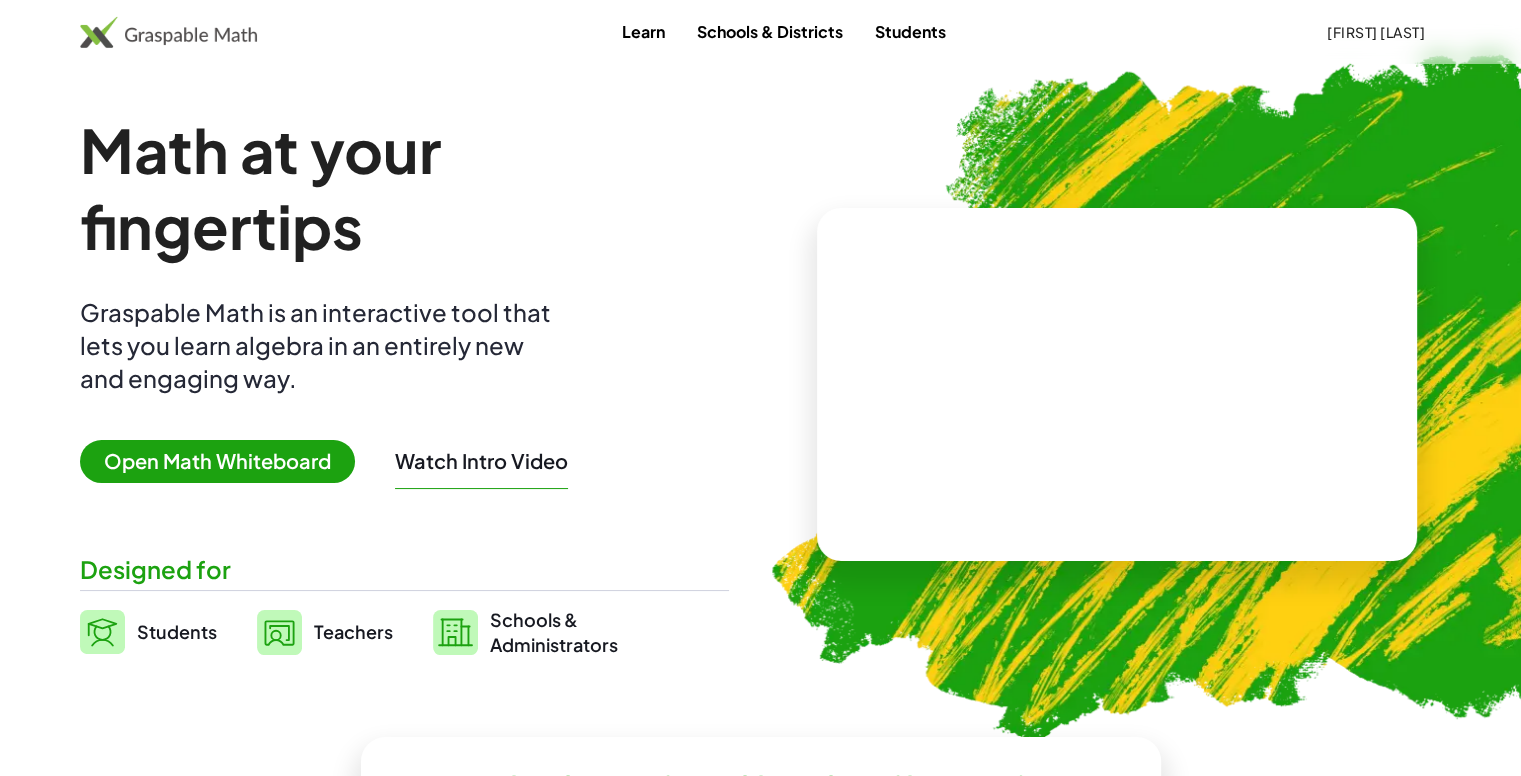 click on "Open Math Whiteboard" at bounding box center (217, 461) 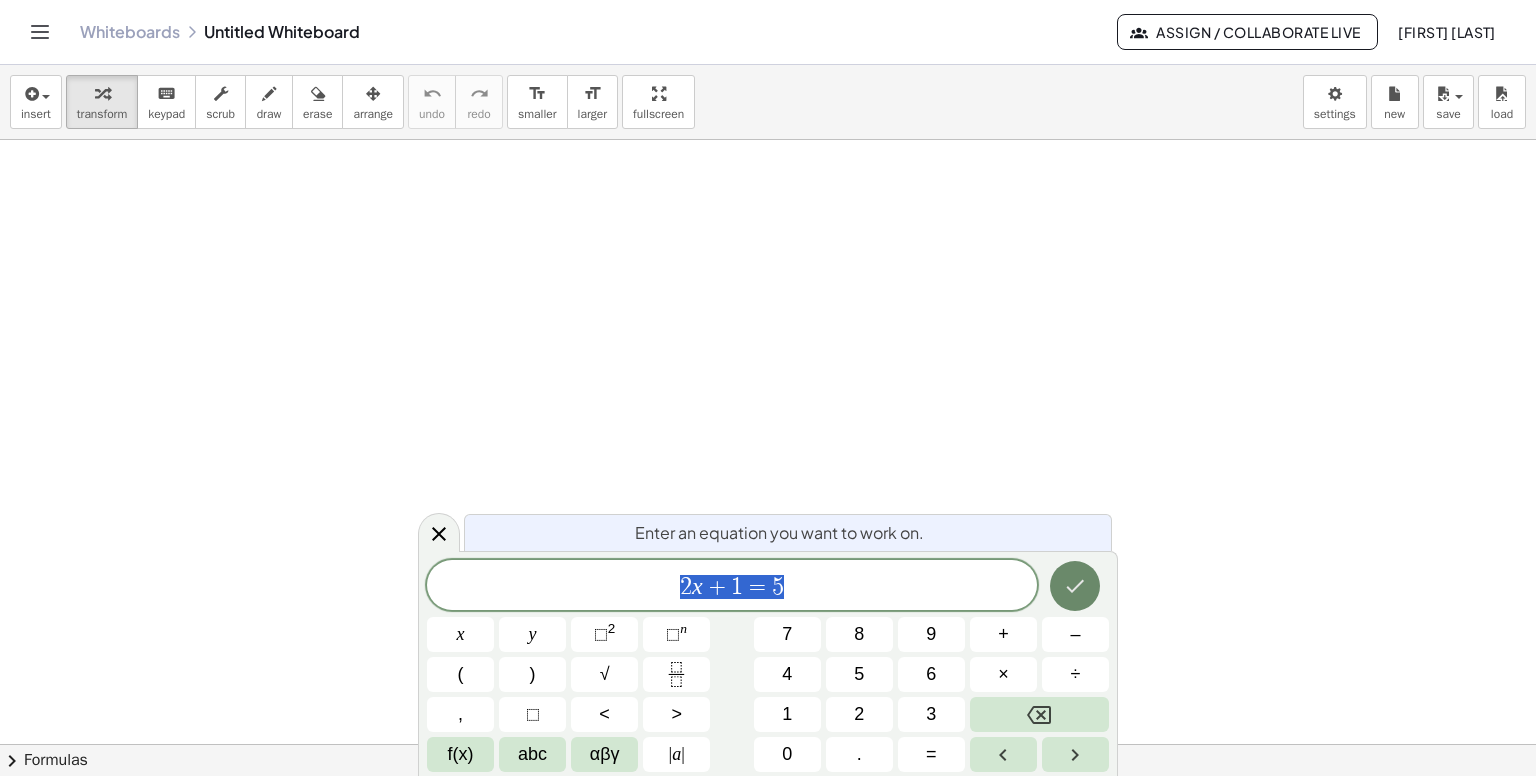 click 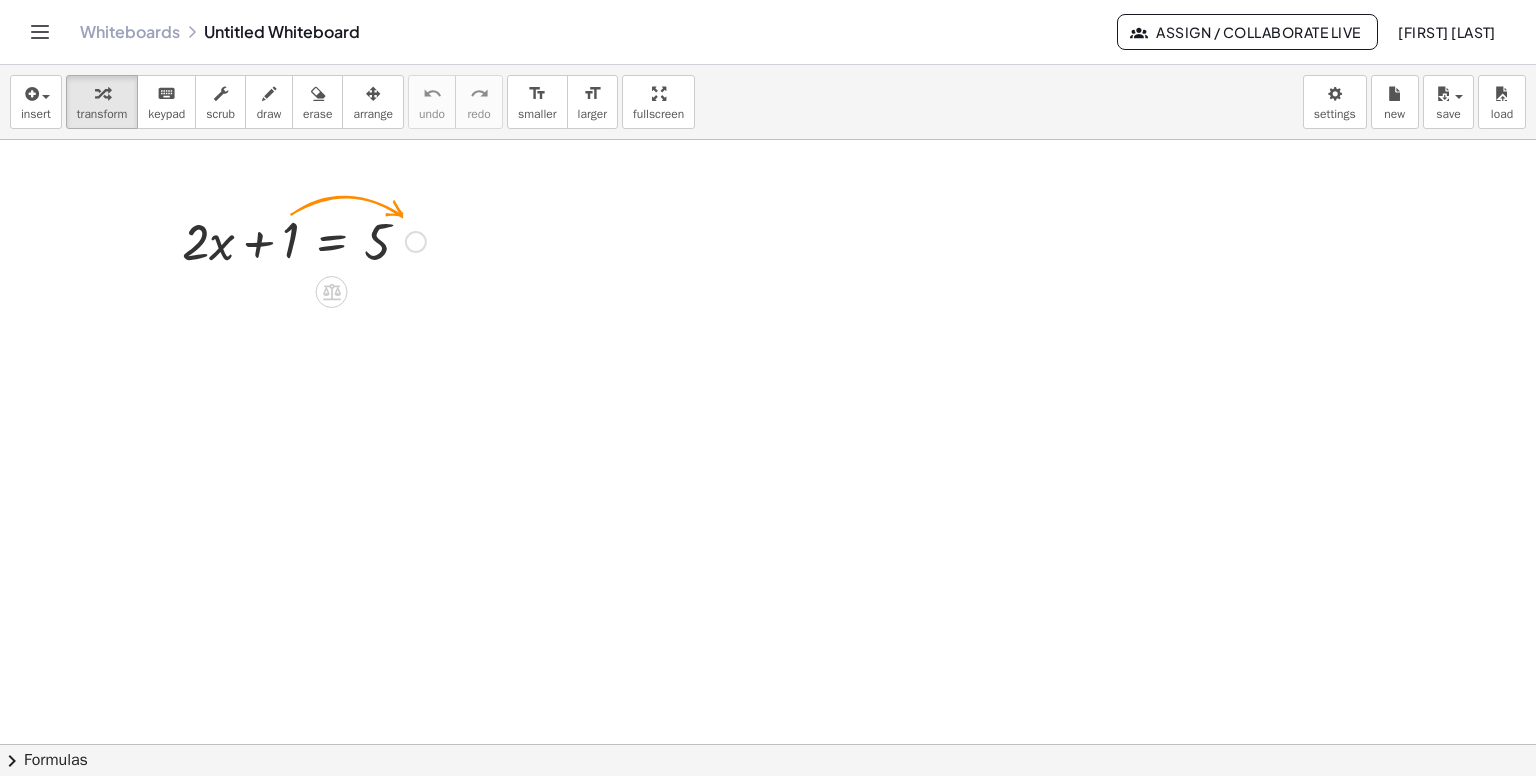 drag, startPoint x: 146, startPoint y: 201, endPoint x: 202, endPoint y: 269, distance: 88.09086 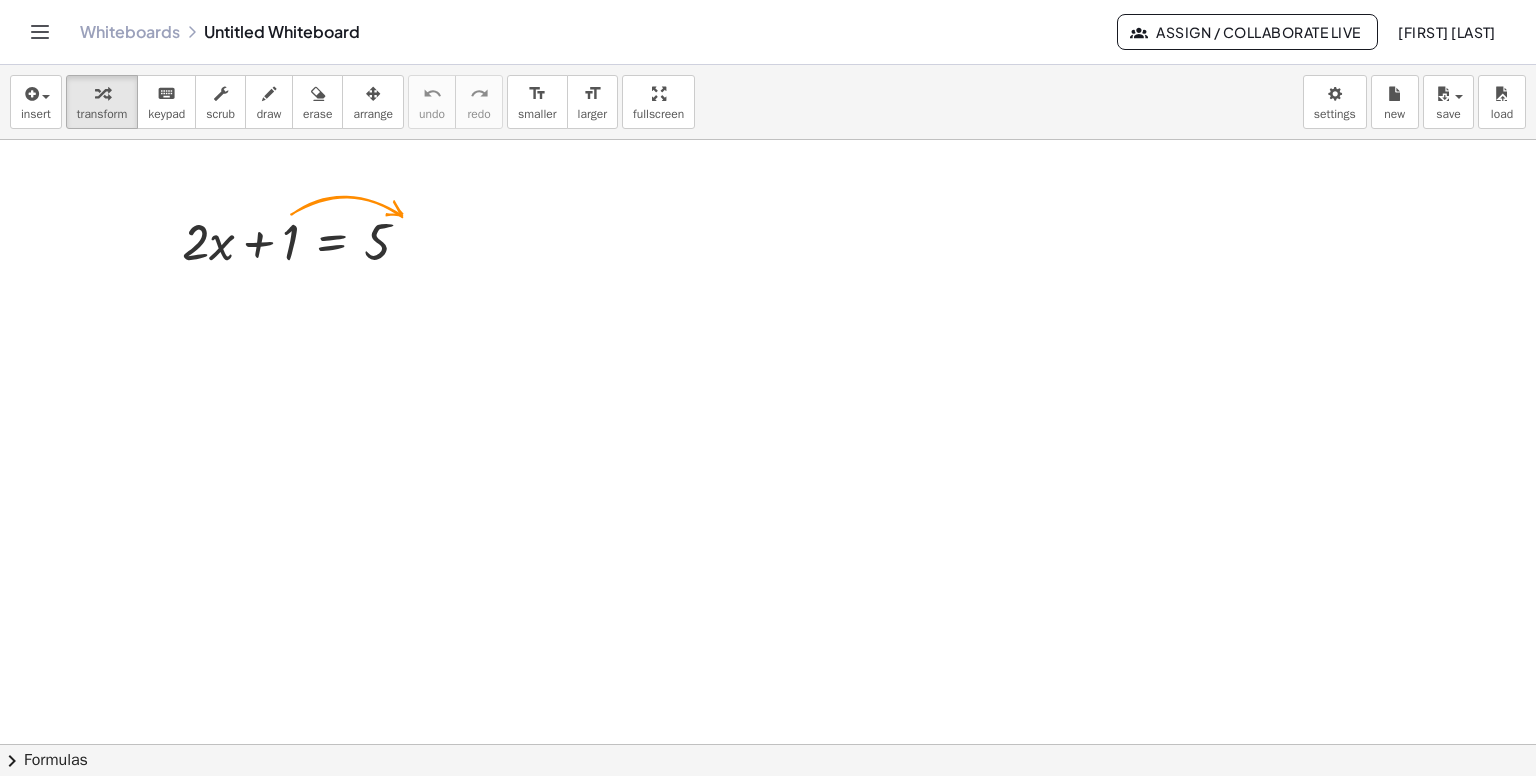 drag, startPoint x: 202, startPoint y: 269, endPoint x: 129, endPoint y: 353, distance: 111.28792 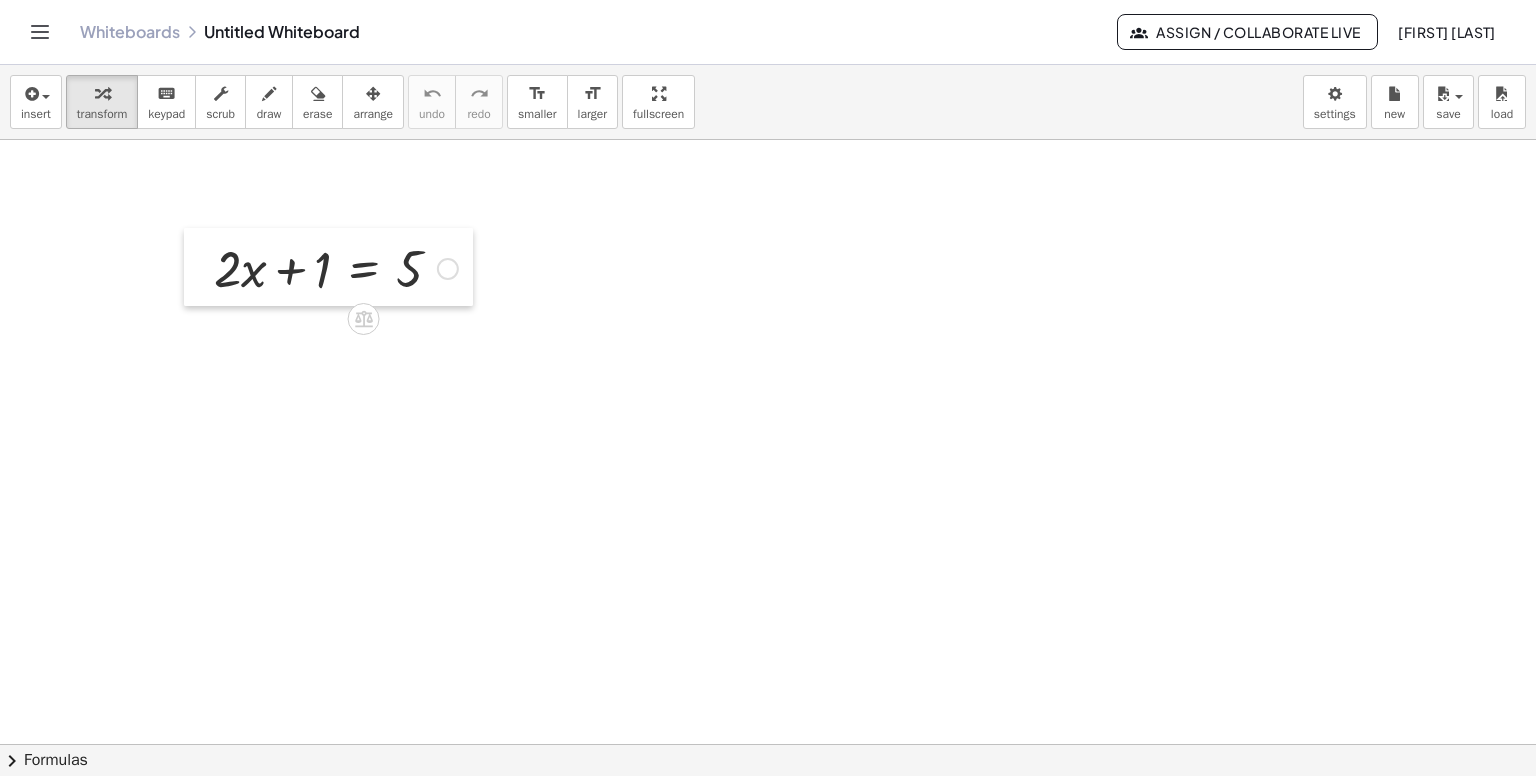 drag, startPoint x: 164, startPoint y: 202, endPoint x: 193, endPoint y: 229, distance: 39.623226 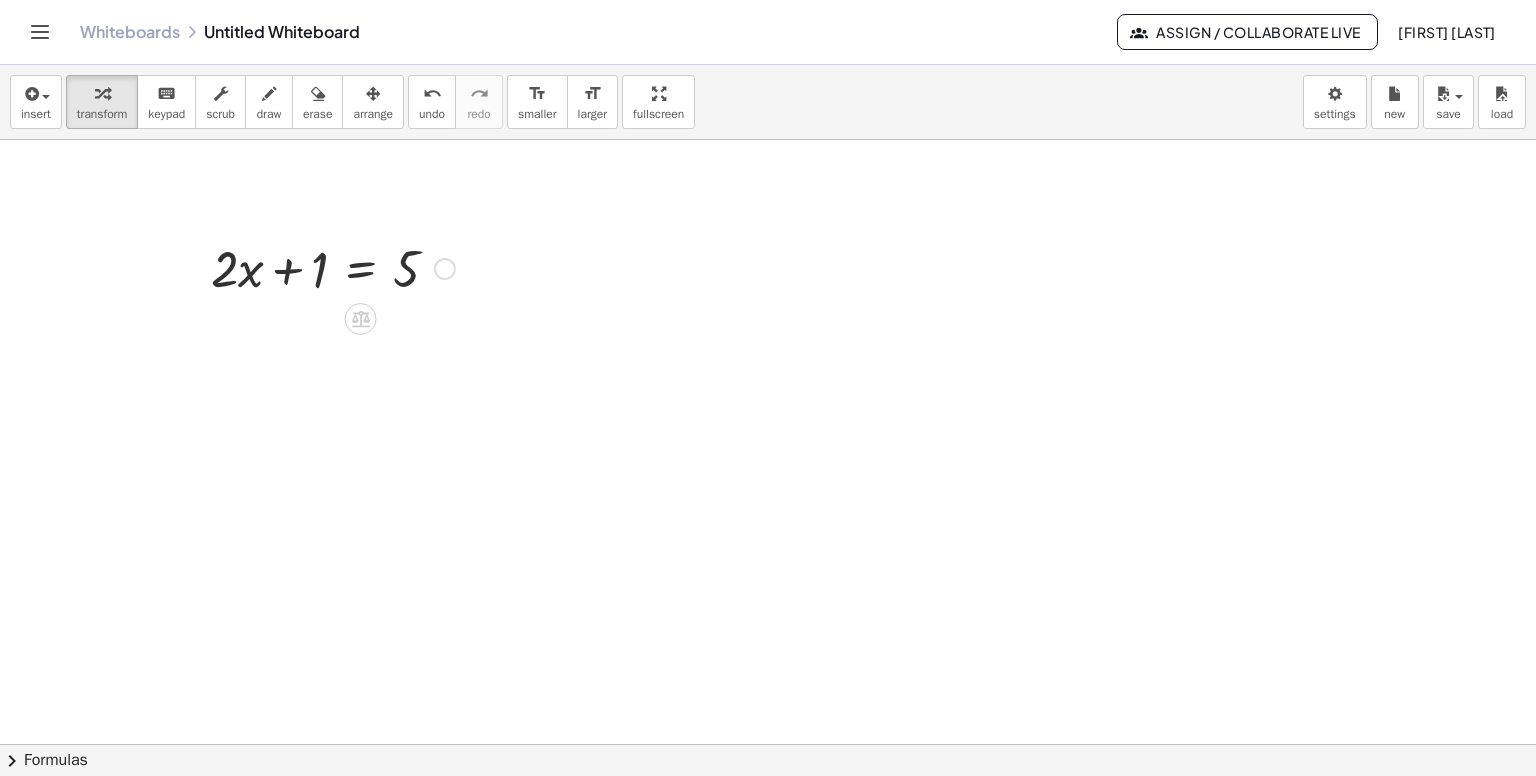 drag, startPoint x: 132, startPoint y: 218, endPoint x: 251, endPoint y: 305, distance: 147.411 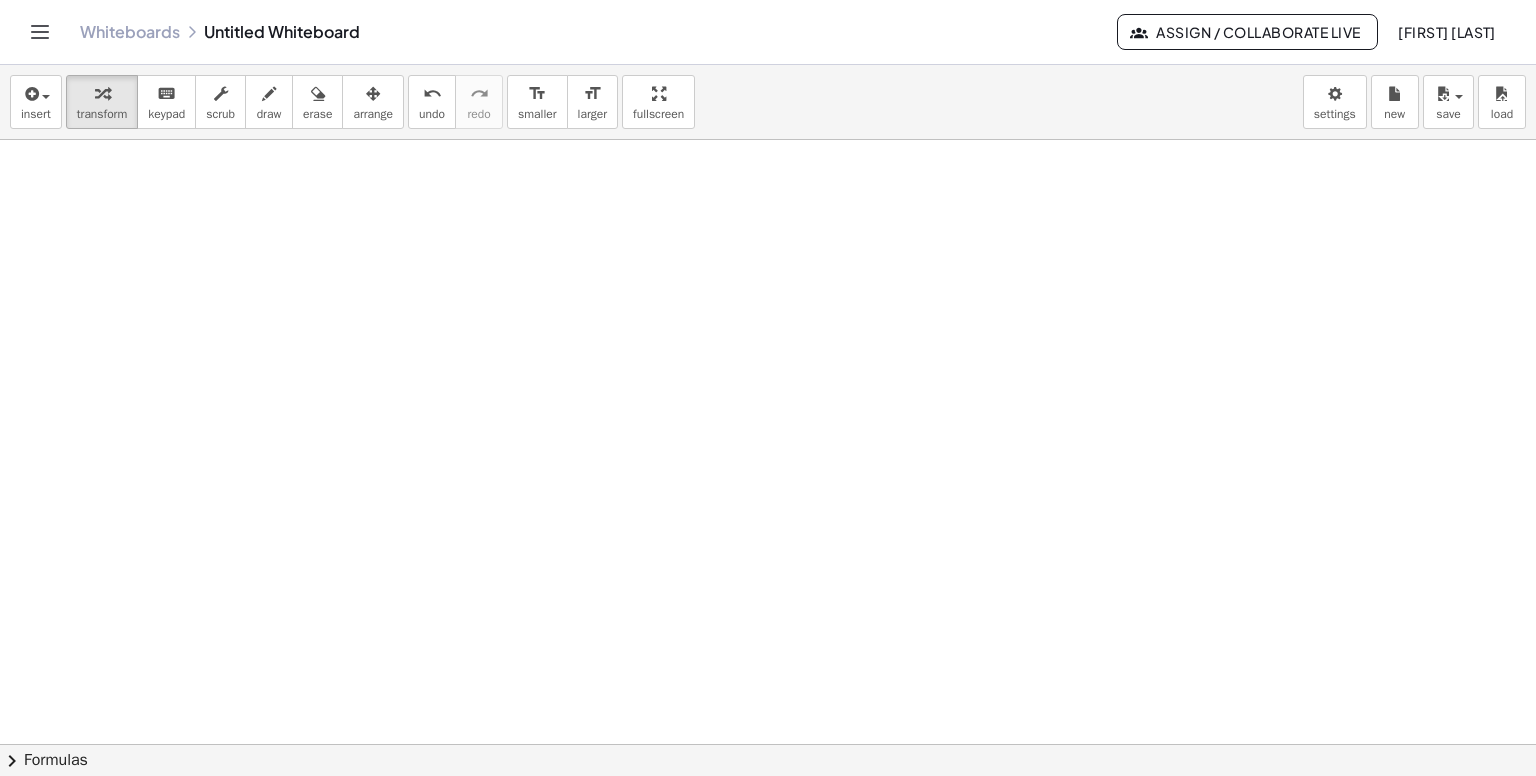 click on "+ · 2 · x + 1 = 5" at bounding box center [768, 217] 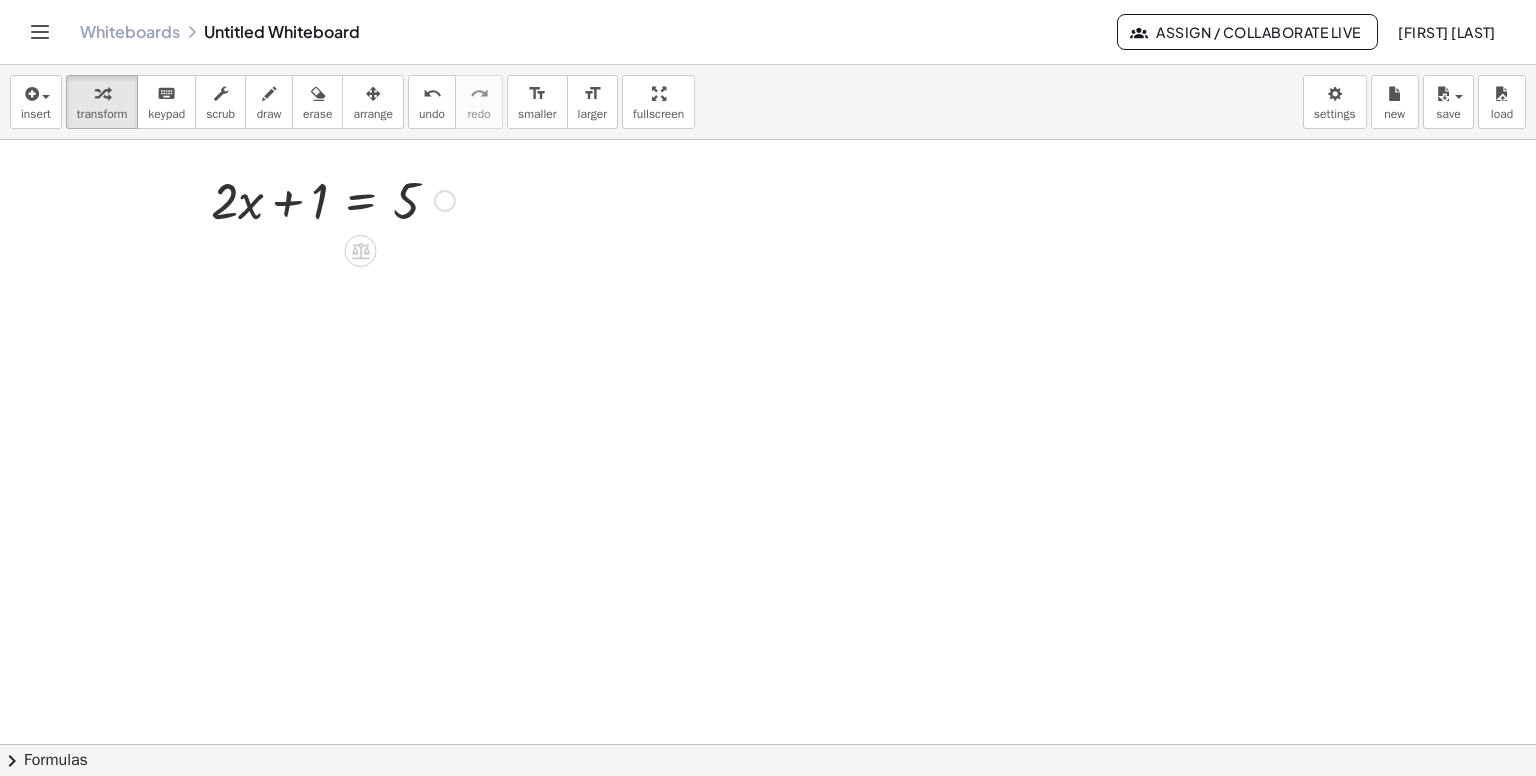 scroll, scrollTop: 0, scrollLeft: 0, axis: both 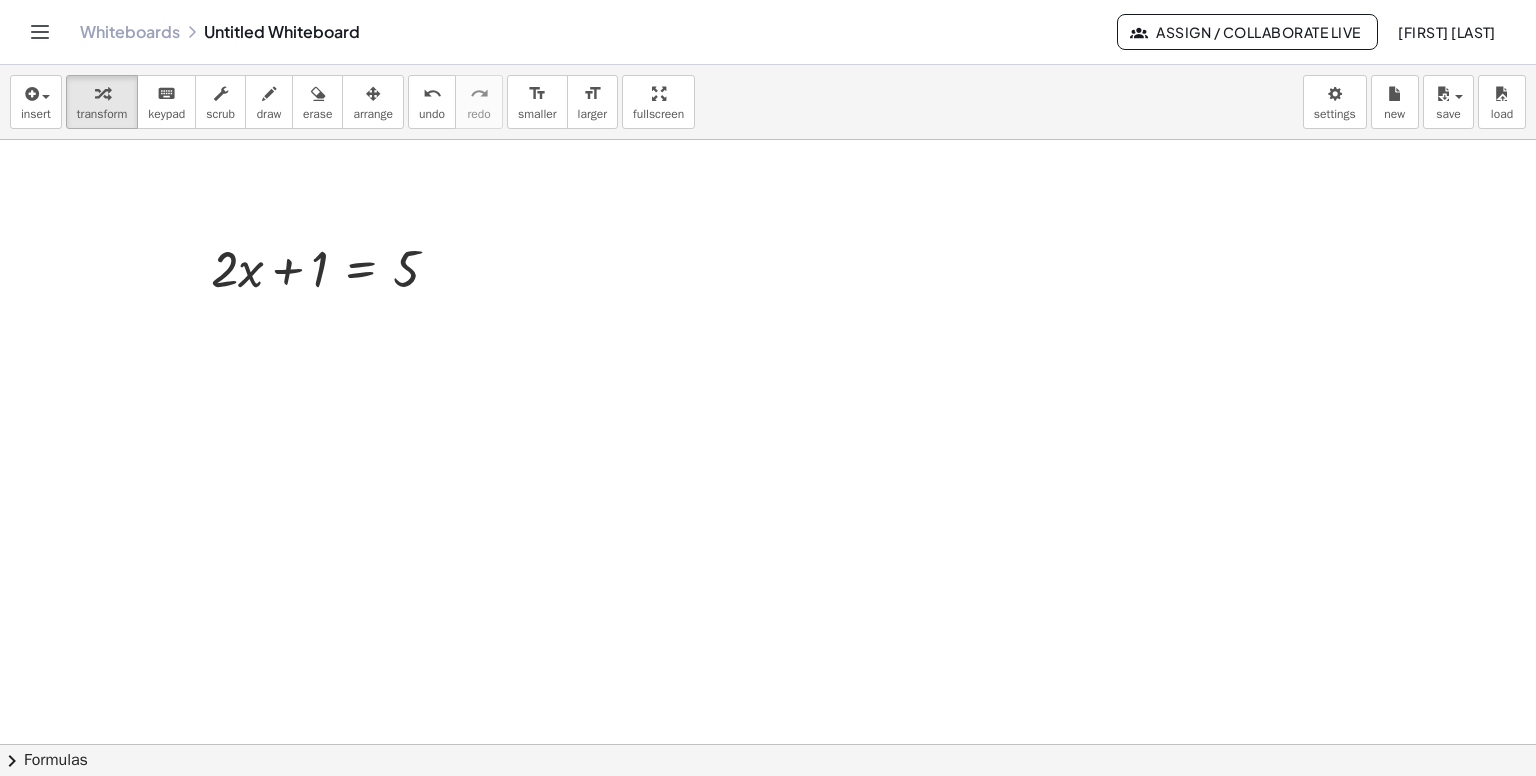 click at bounding box center [768, 745] 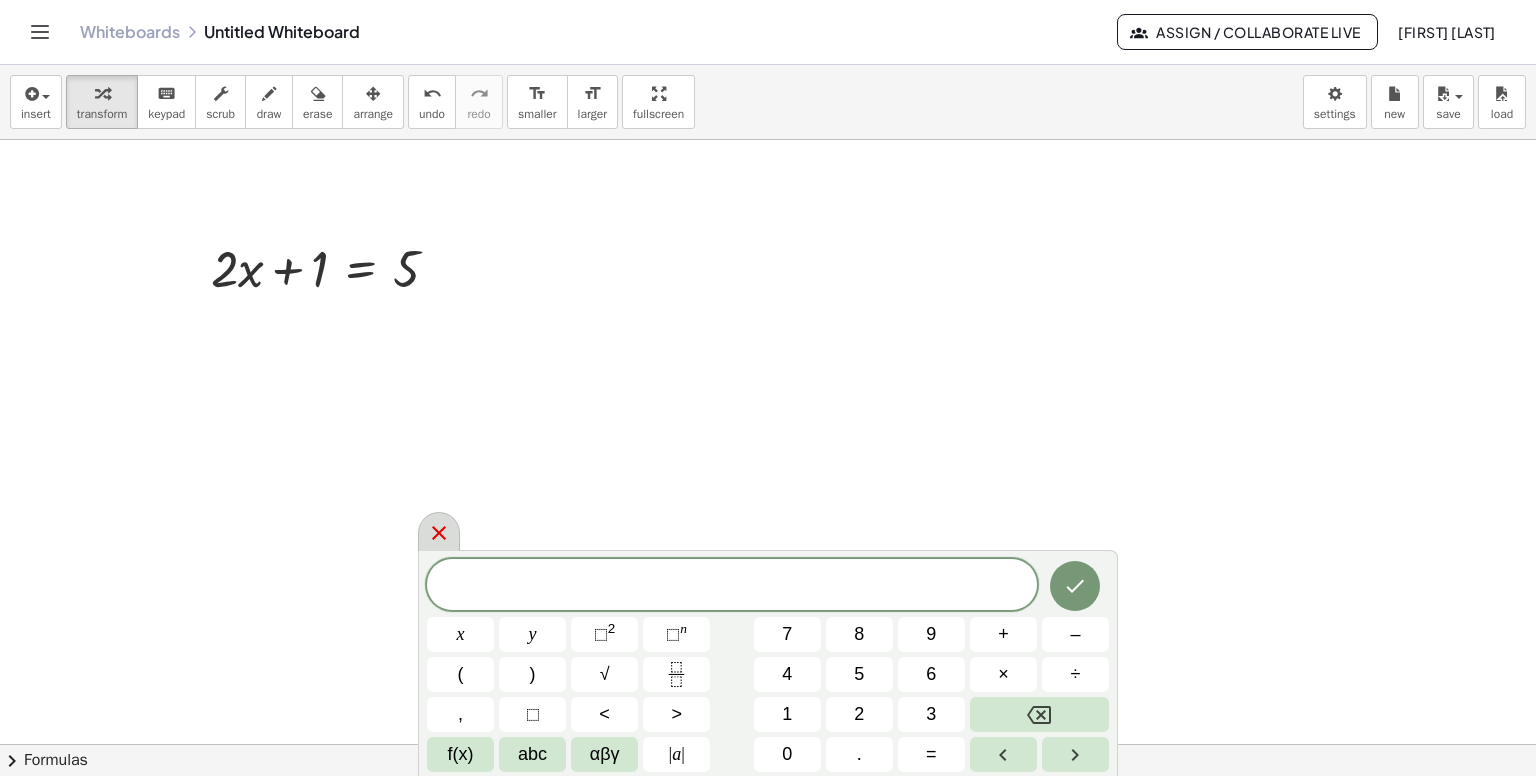 click 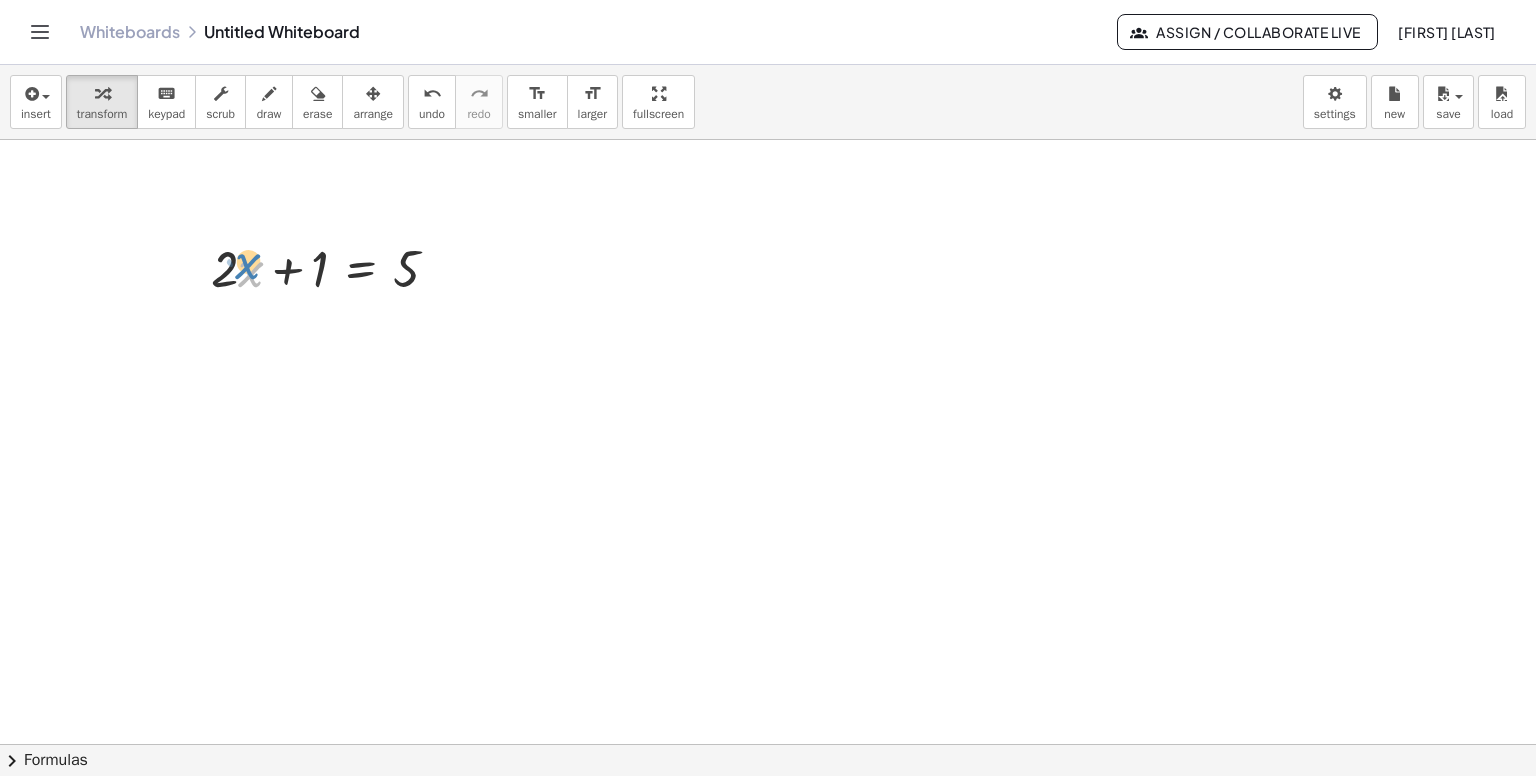drag, startPoint x: 251, startPoint y: 270, endPoint x: 247, endPoint y: 260, distance: 10.770329 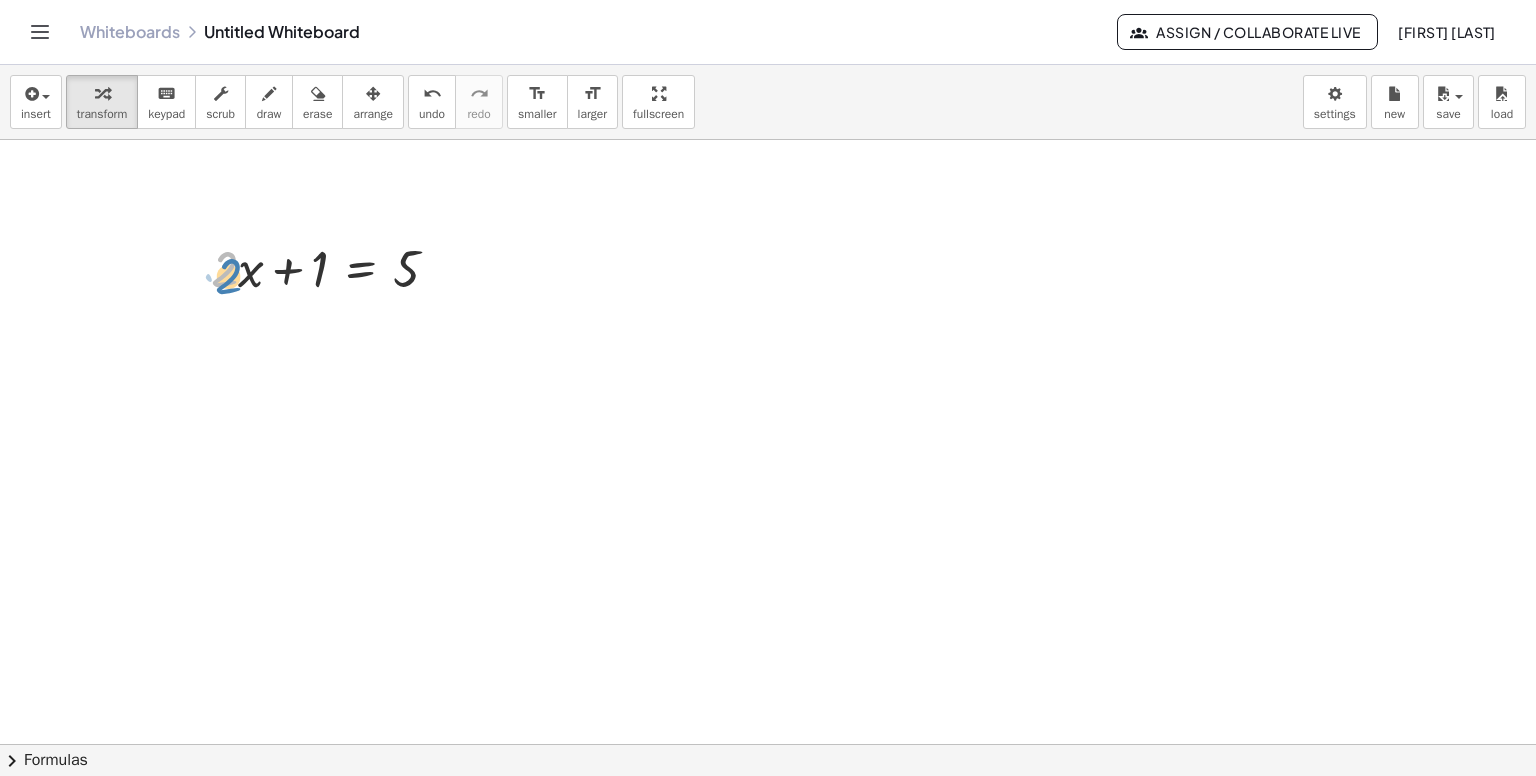 click at bounding box center [333, 267] 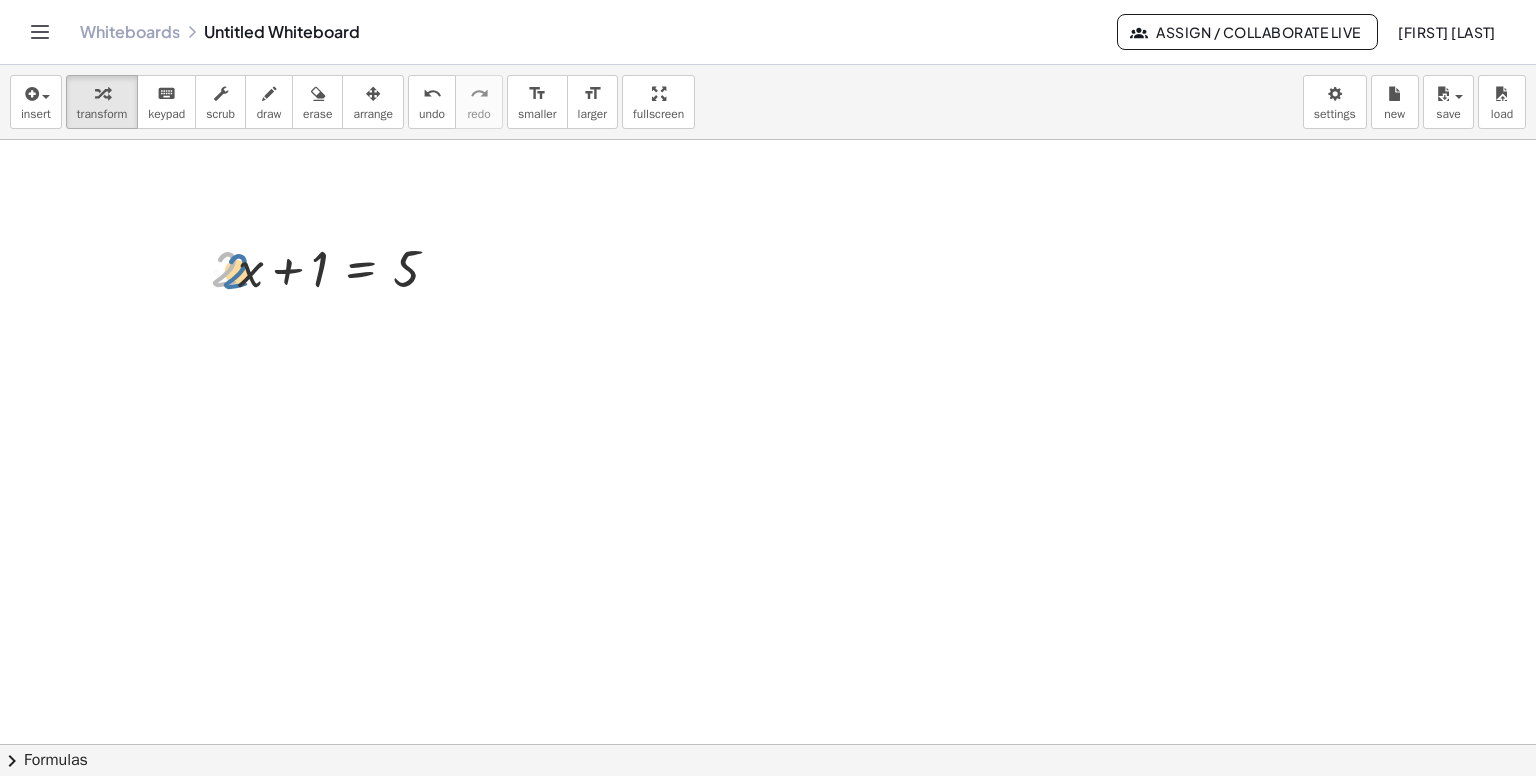 click at bounding box center [333, 267] 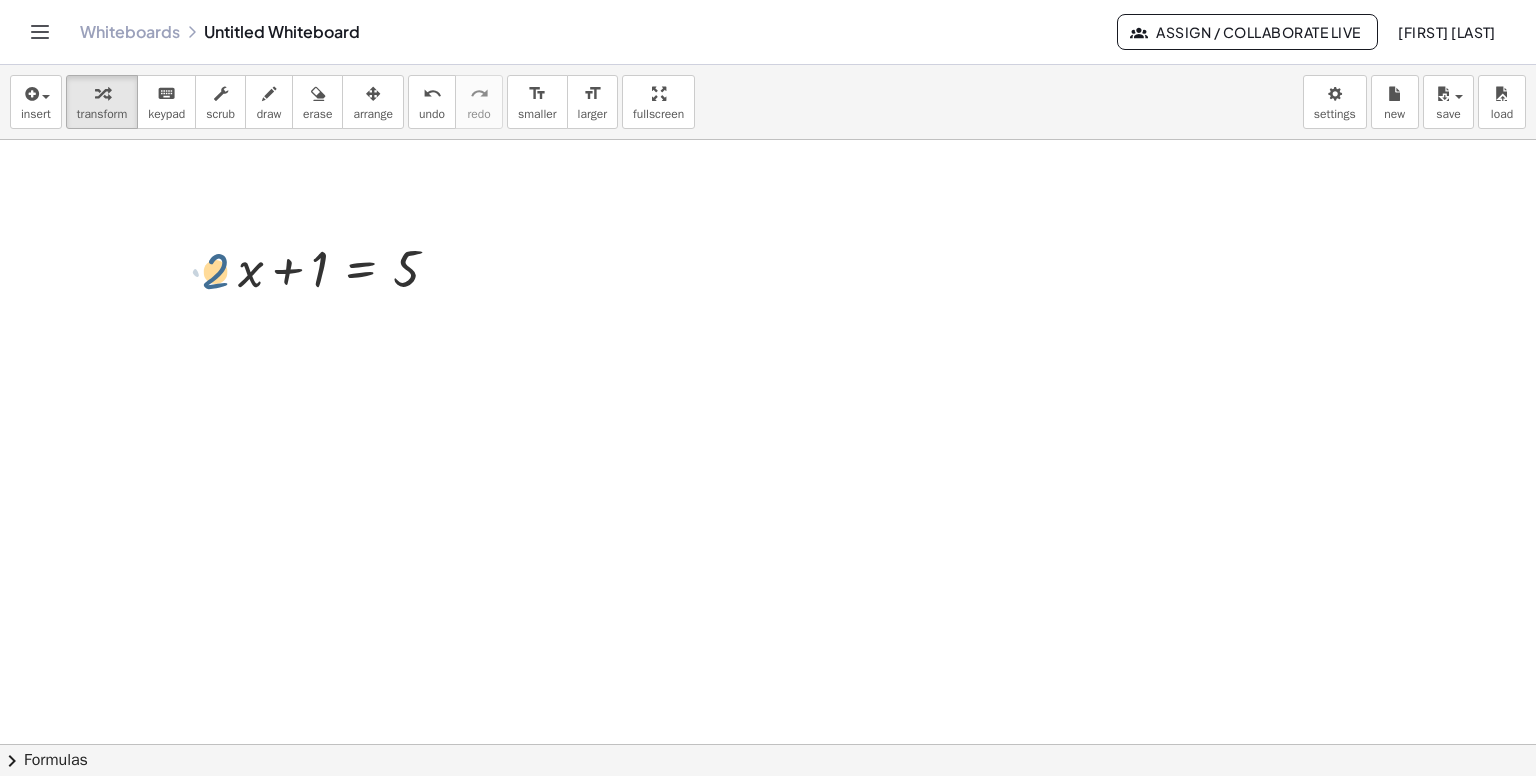 click at bounding box center (333, 267) 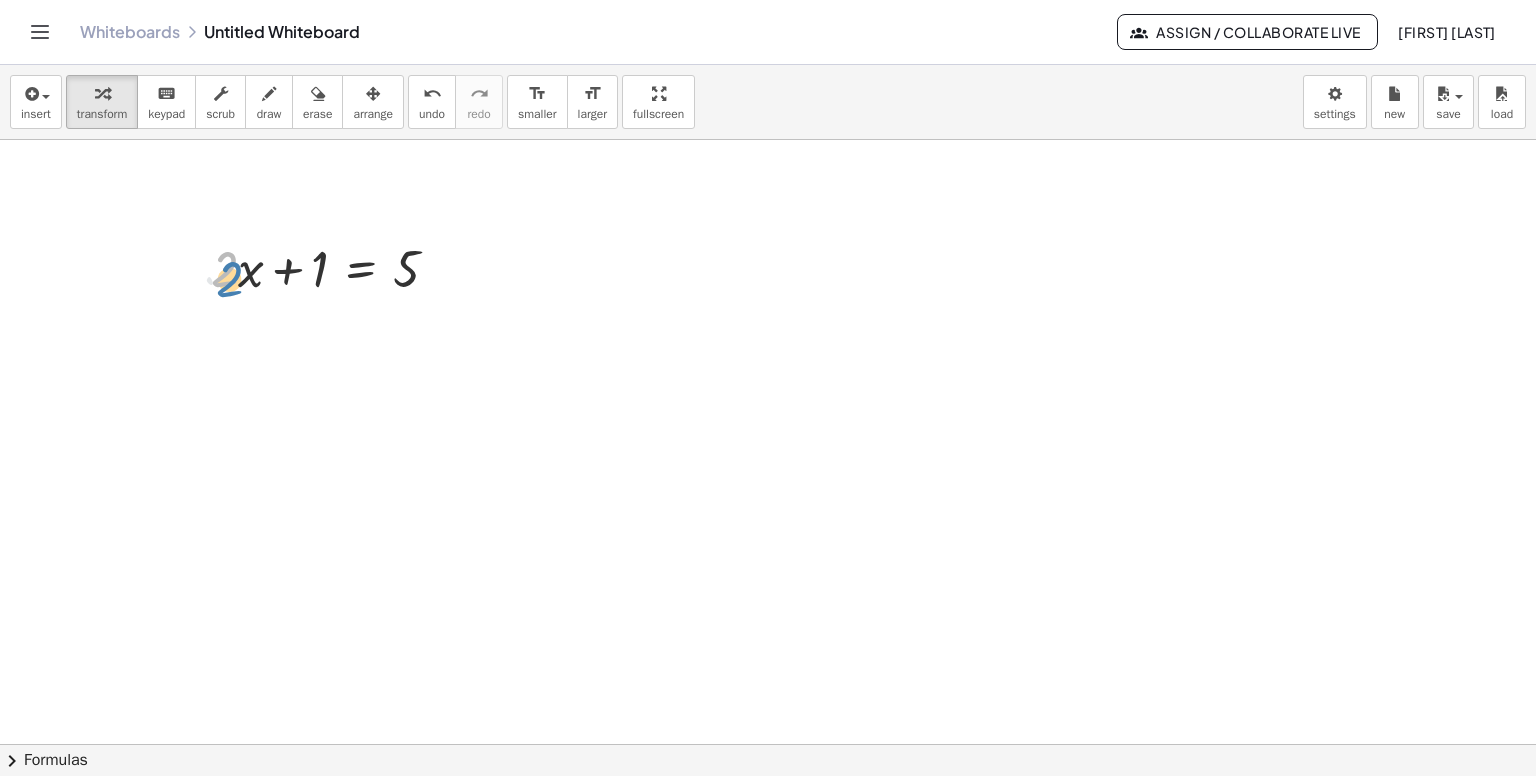 click at bounding box center (333, 267) 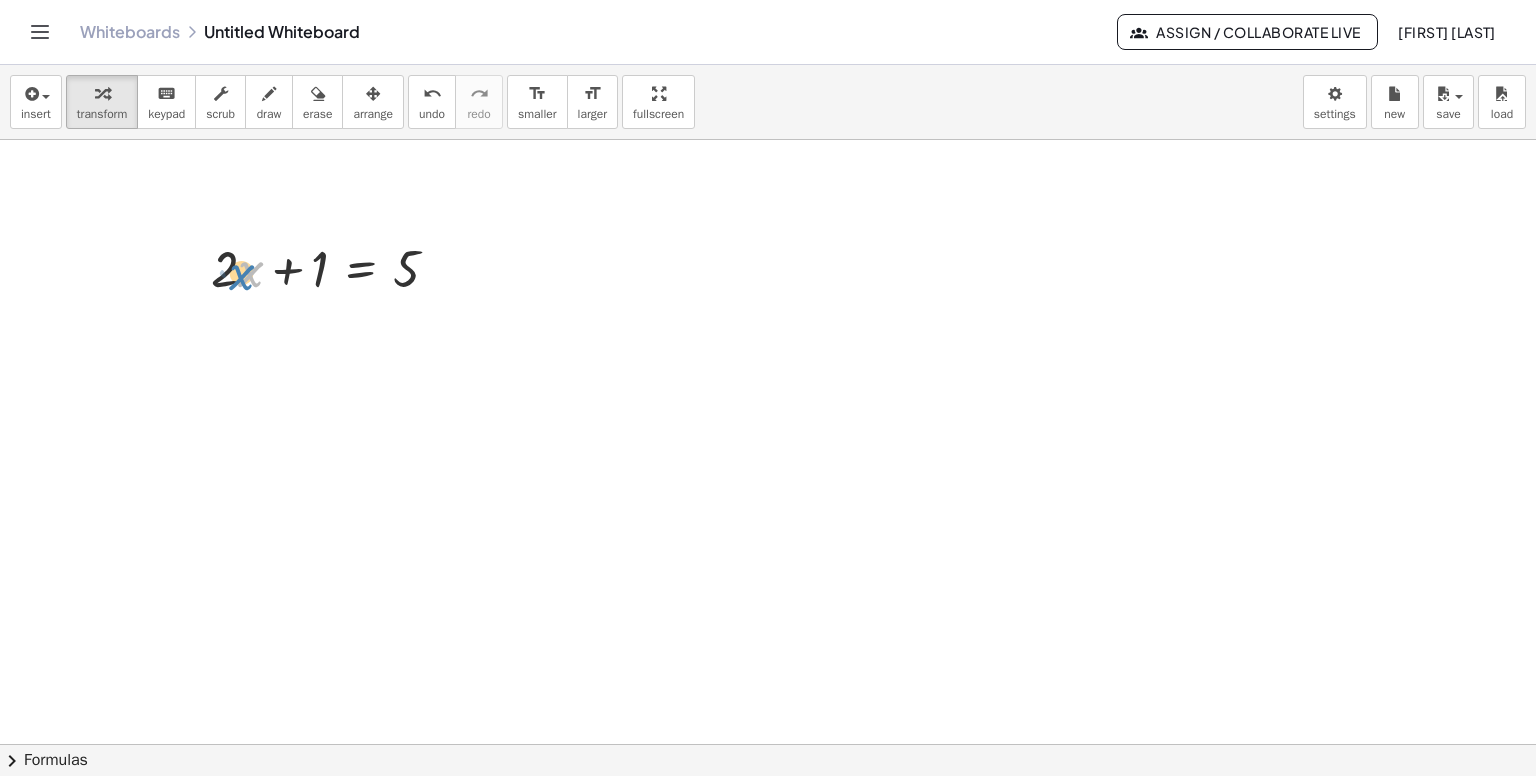 click at bounding box center (333, 267) 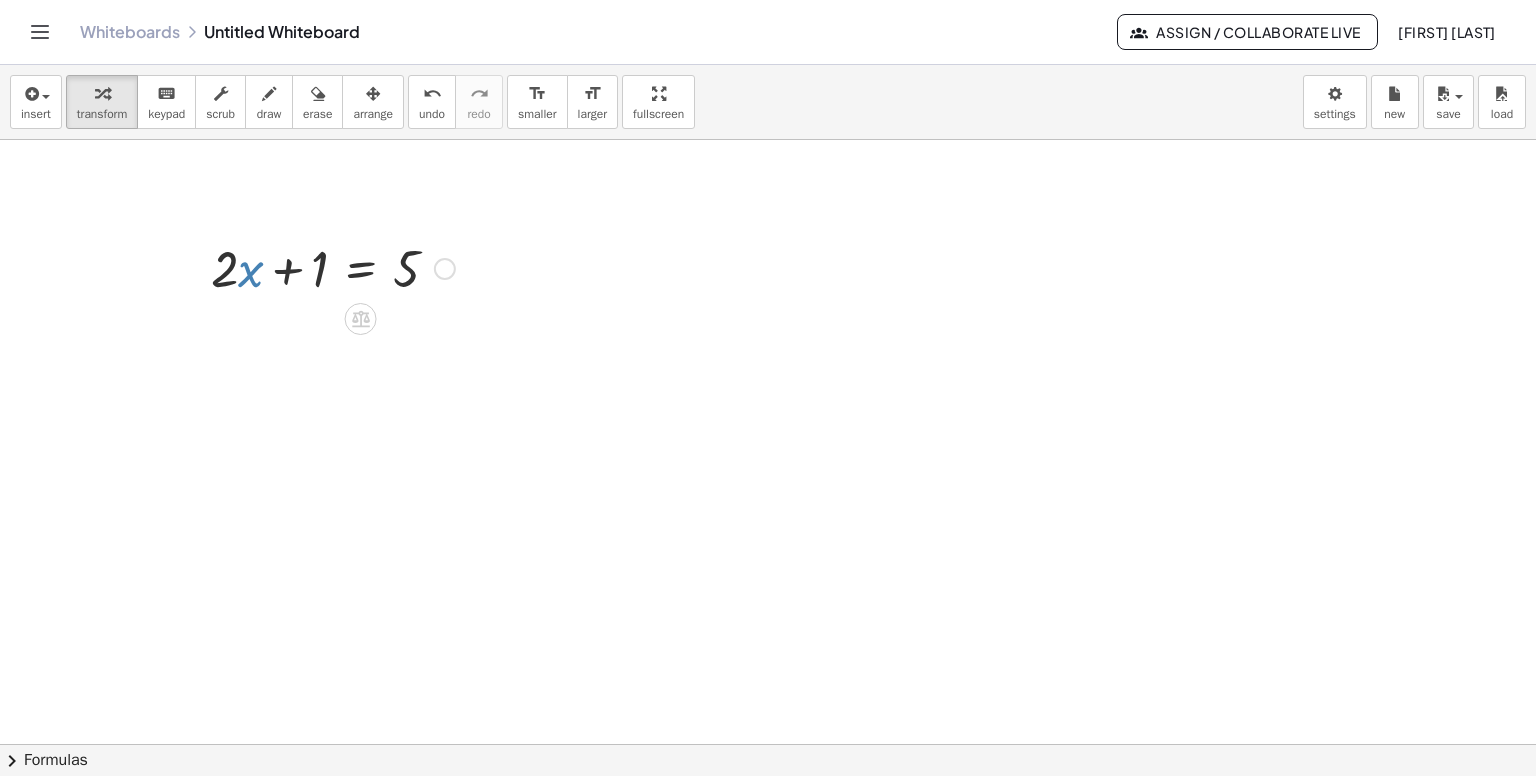 click at bounding box center (333, 267) 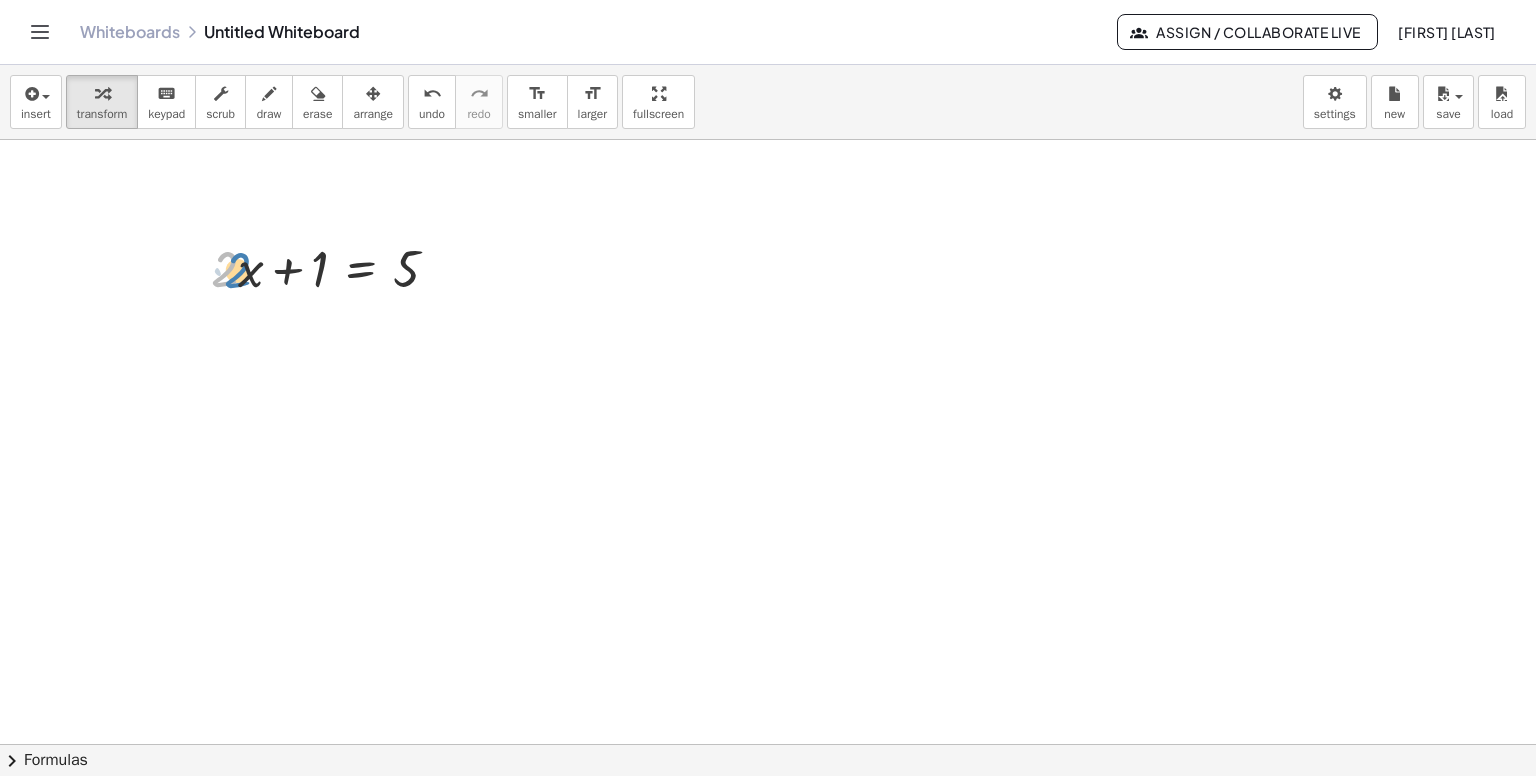drag, startPoint x: 231, startPoint y: 274, endPoint x: 244, endPoint y: 275, distance: 13.038404 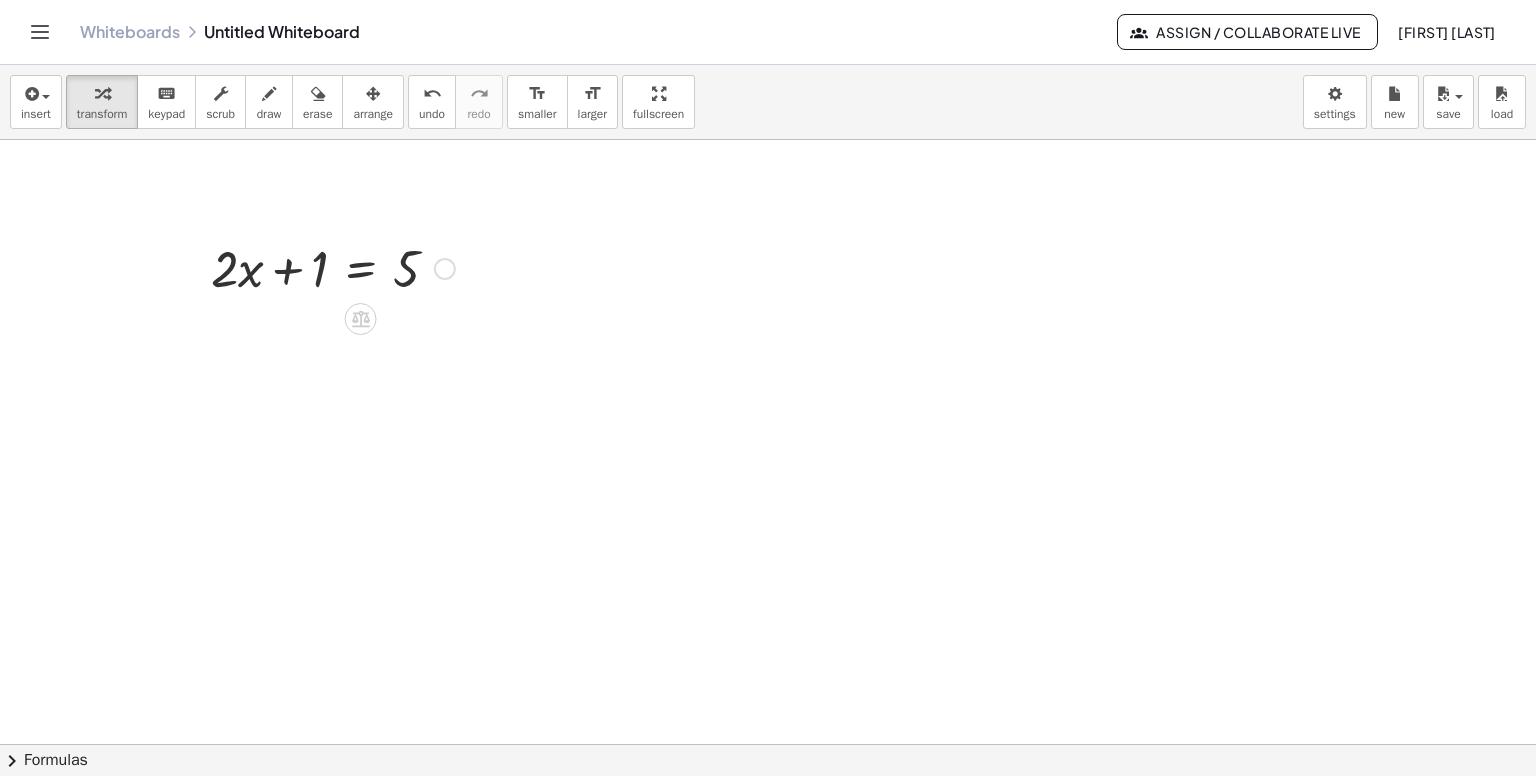 drag, startPoint x: 231, startPoint y: 273, endPoint x: 179, endPoint y: 365, distance: 105.67876 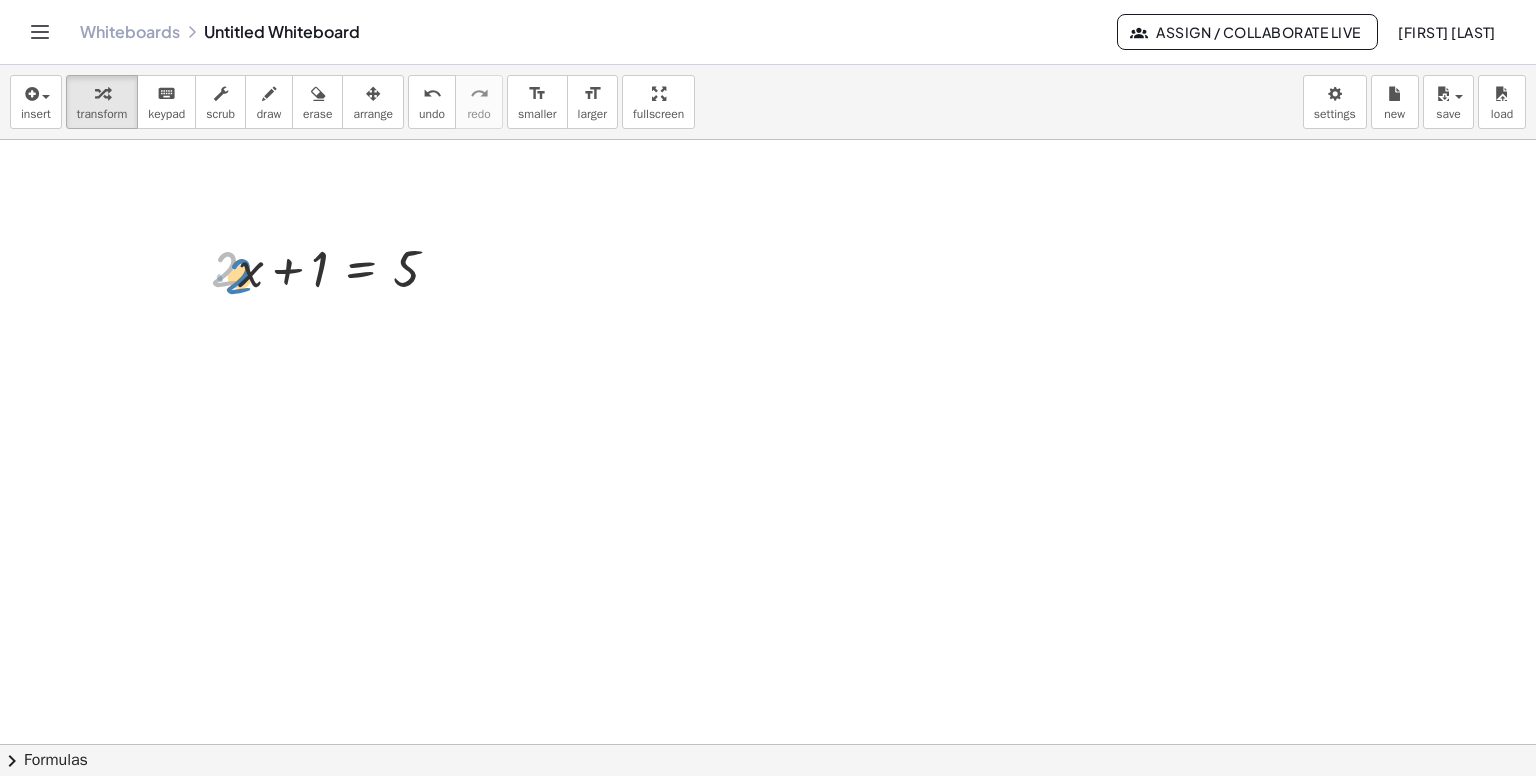 drag, startPoint x: 228, startPoint y: 269, endPoint x: 242, endPoint y: 276, distance: 15.652476 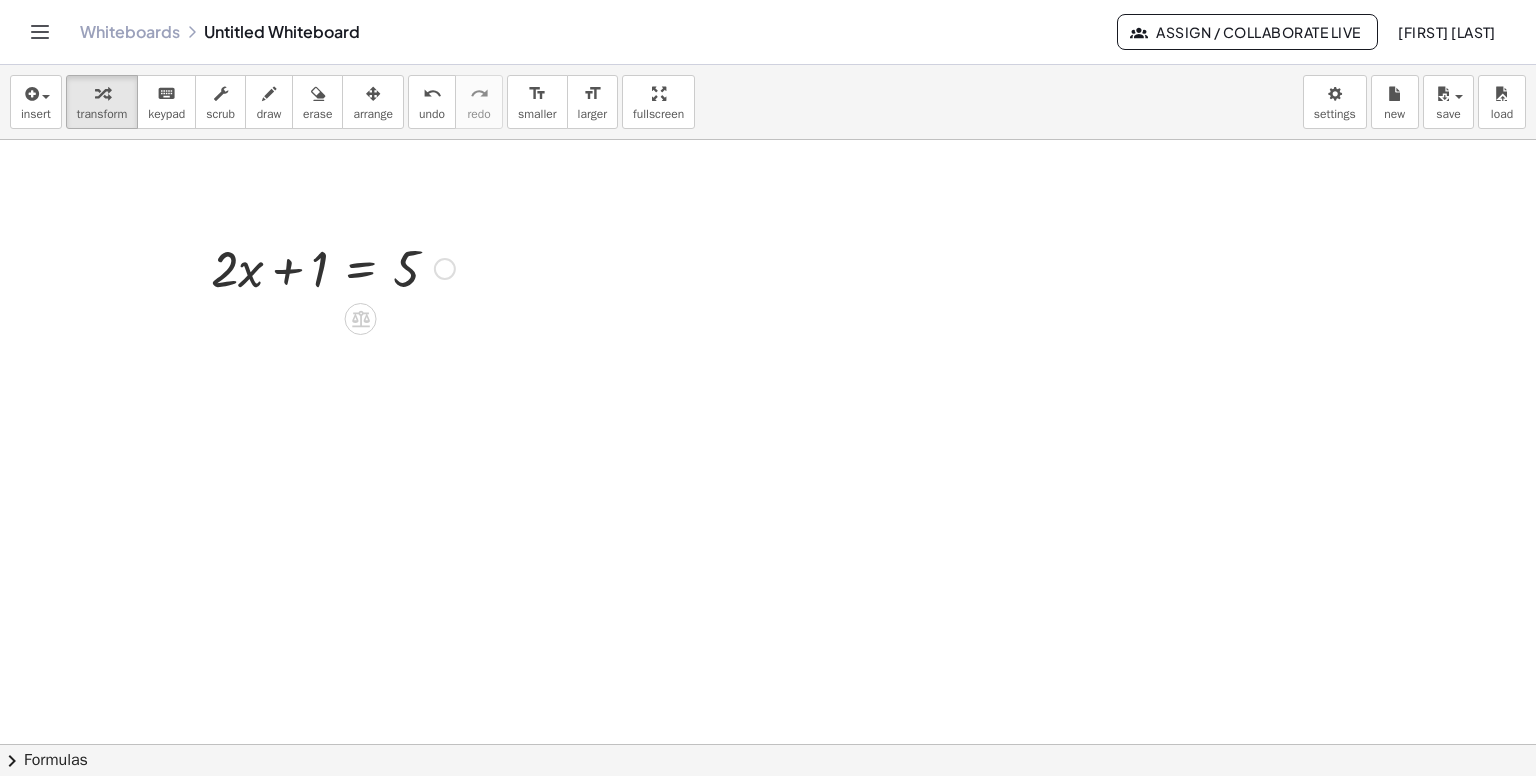 drag, startPoint x: 129, startPoint y: 225, endPoint x: 200, endPoint y: 233, distance: 71.44928 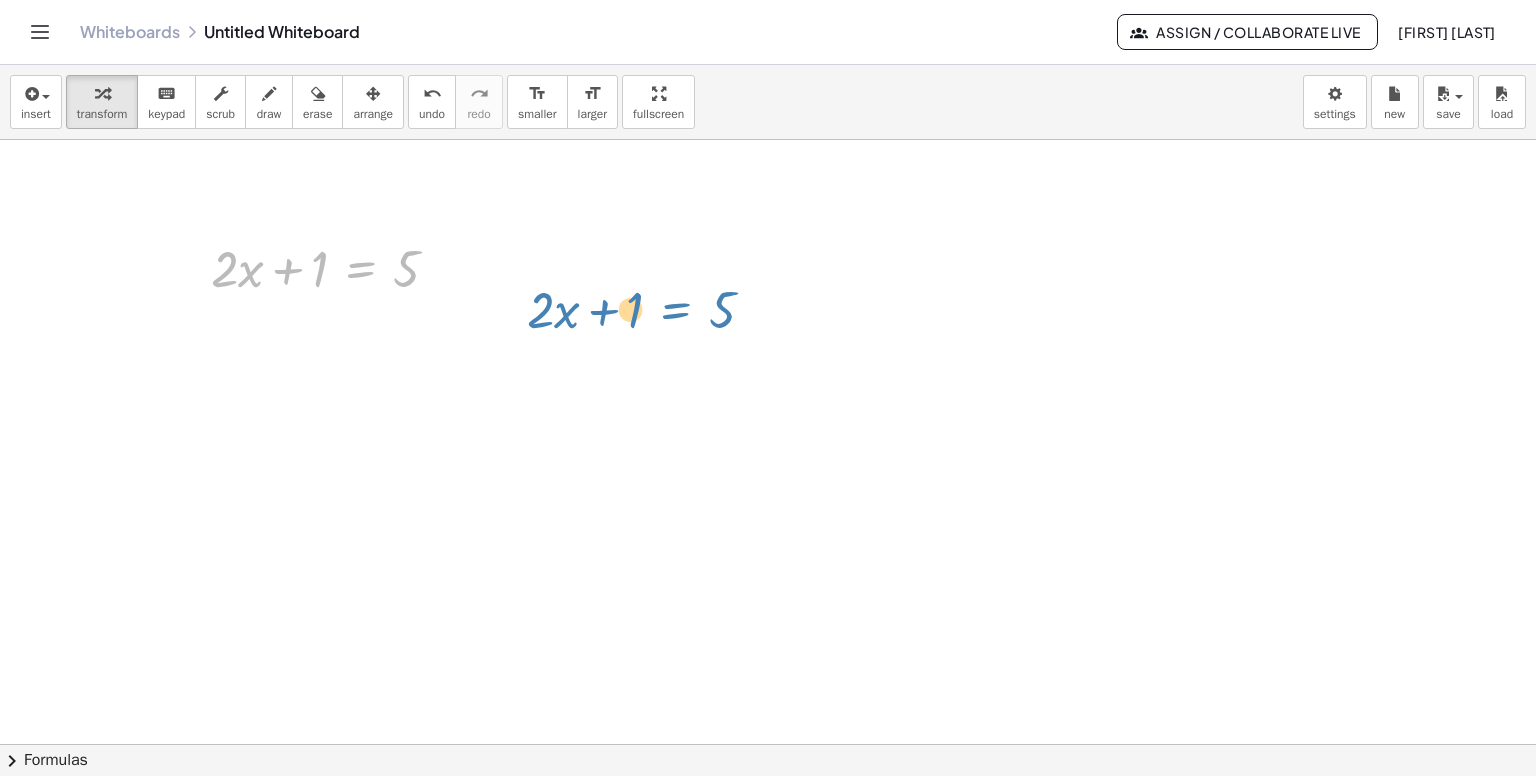 drag, startPoint x: 359, startPoint y: 272, endPoint x: 678, endPoint y: 313, distance: 321.624 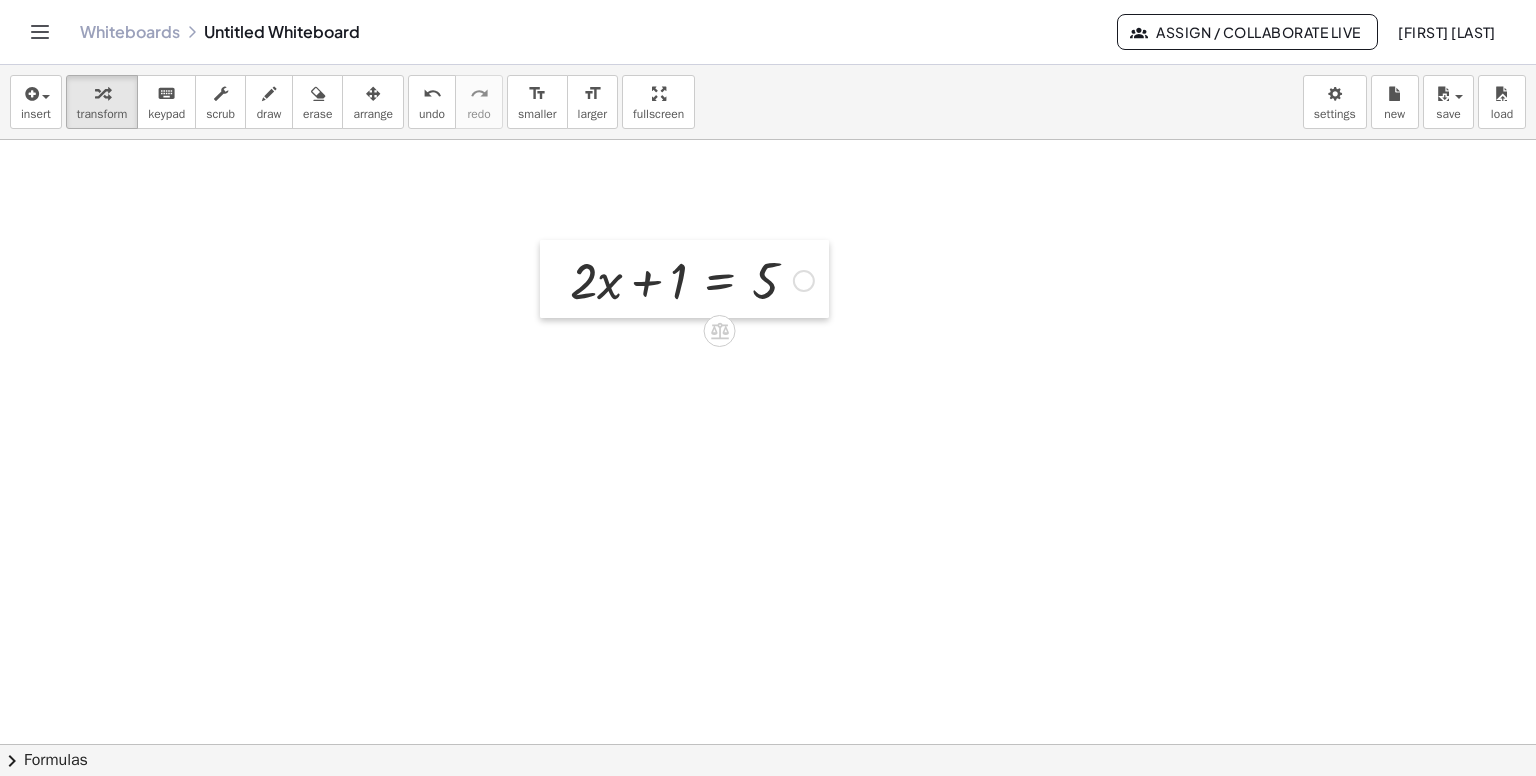 drag, startPoint x: 188, startPoint y: 257, endPoint x: 547, endPoint y: 269, distance: 359.2005 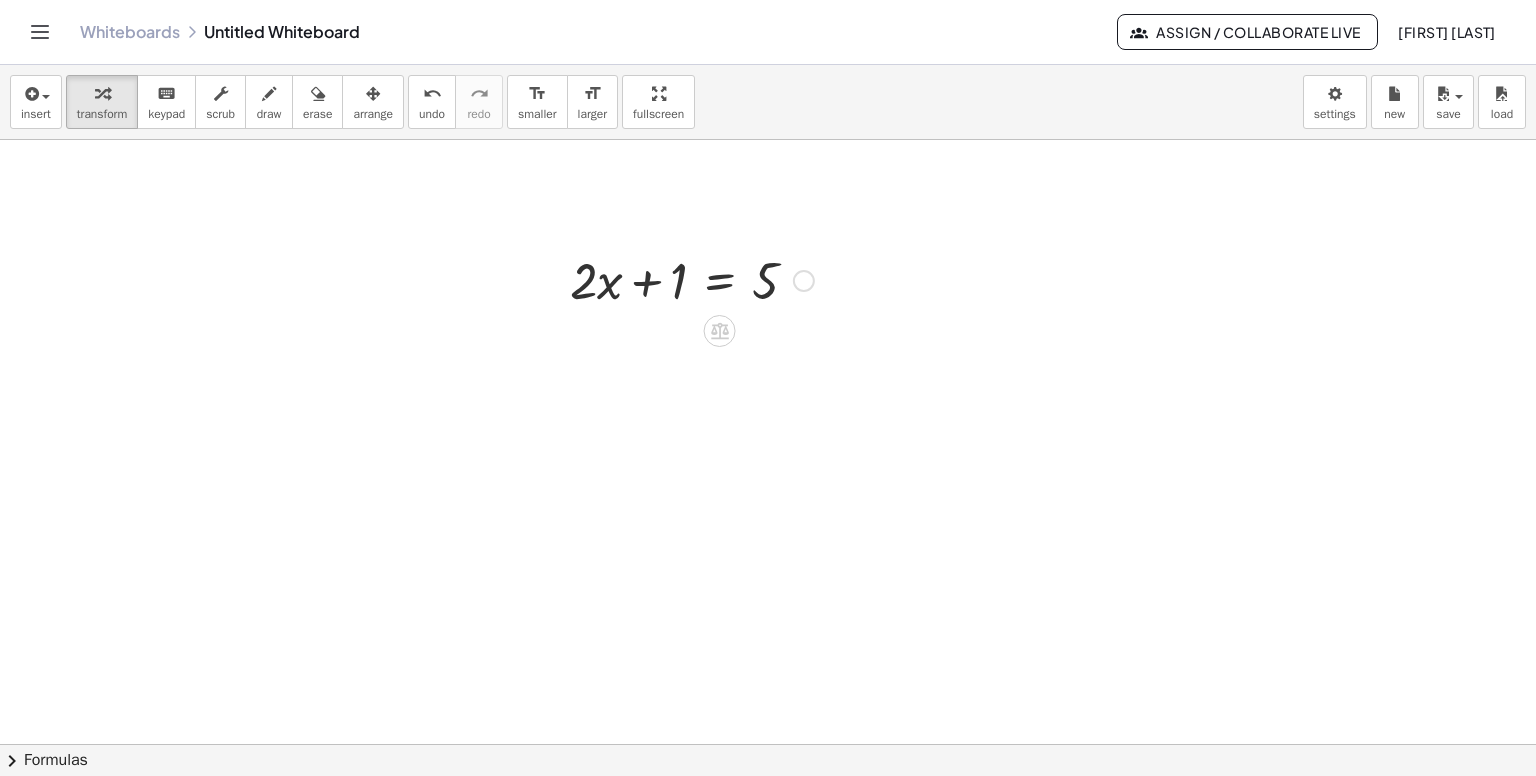 click at bounding box center (692, 279) 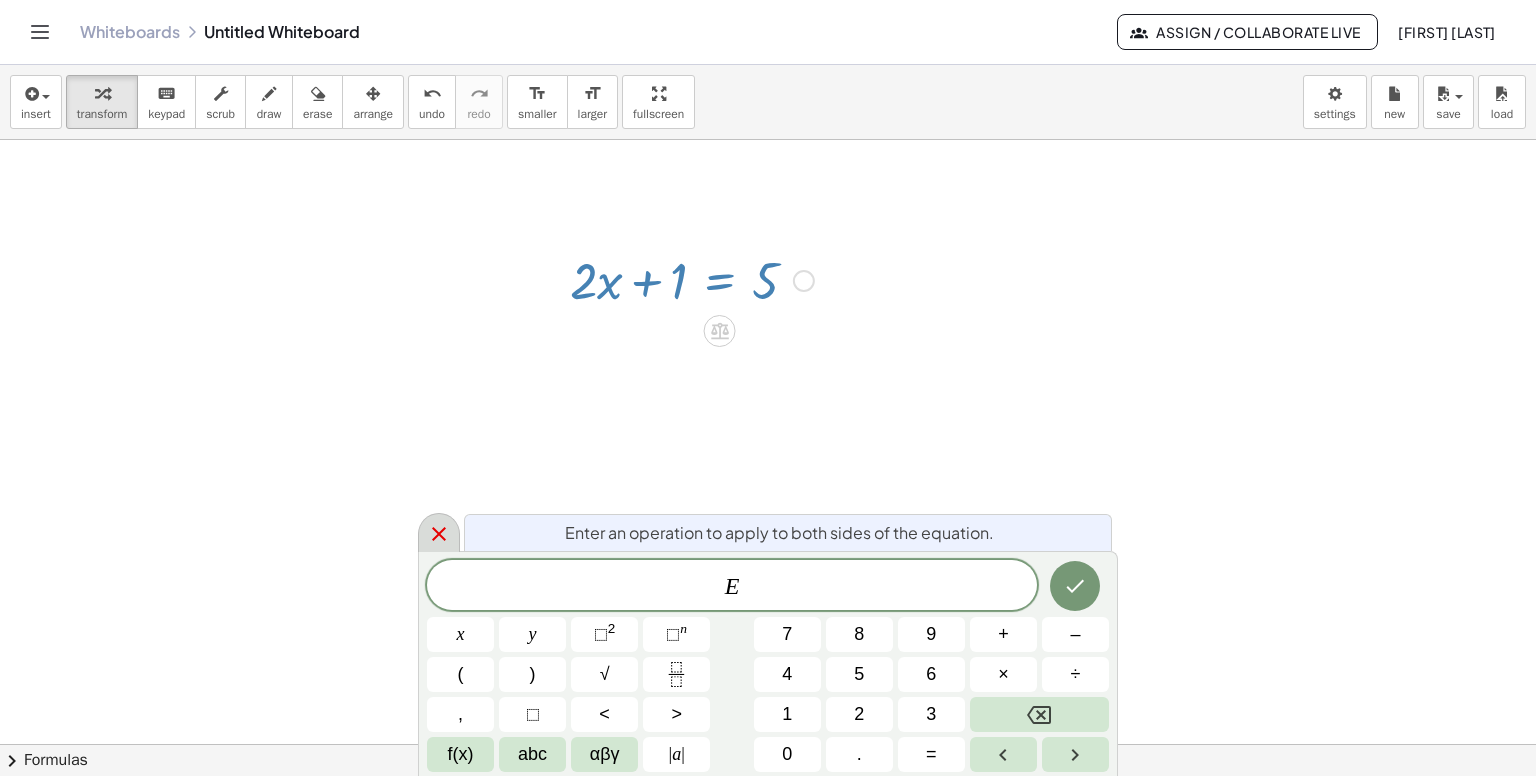 click 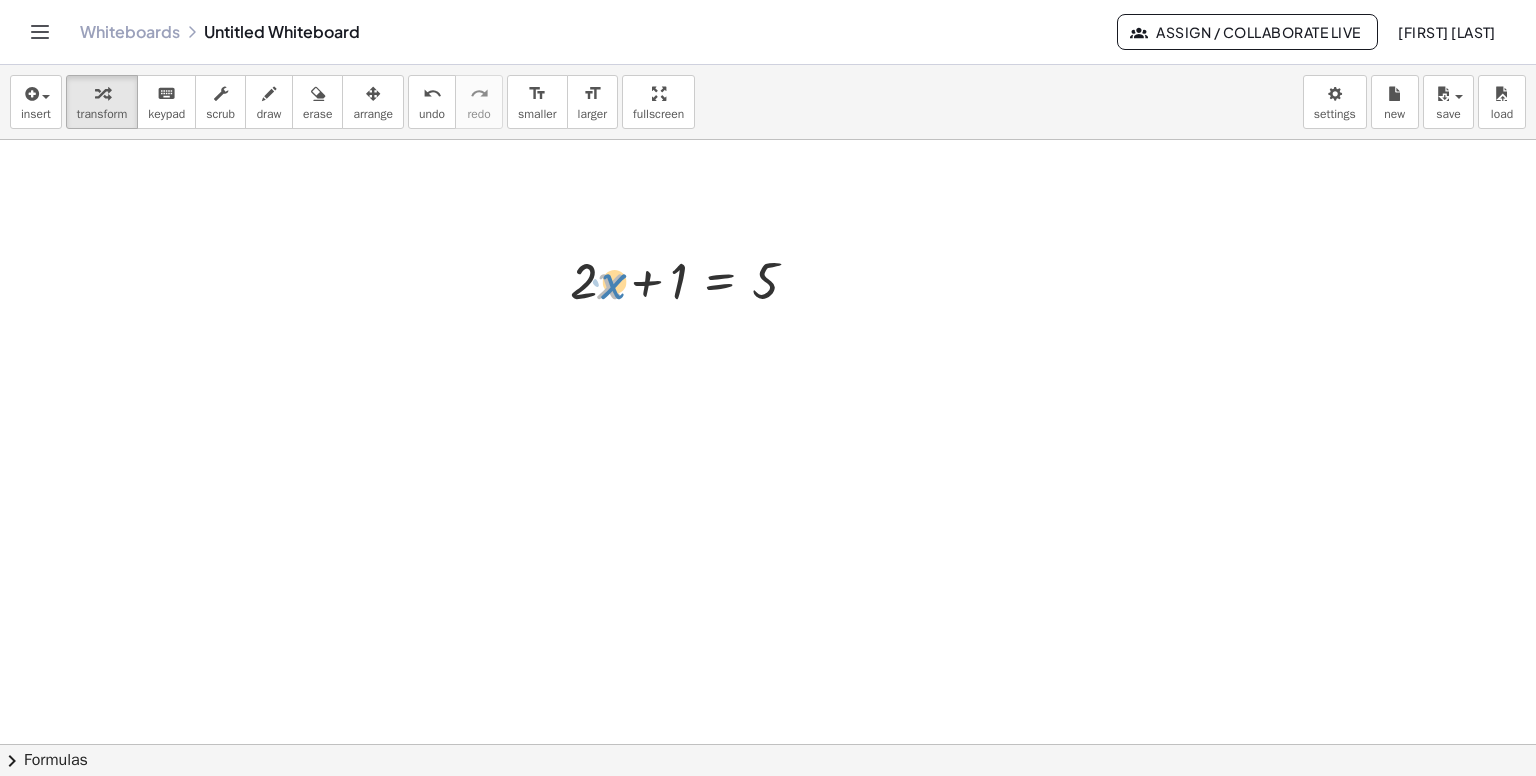 click at bounding box center (692, 279) 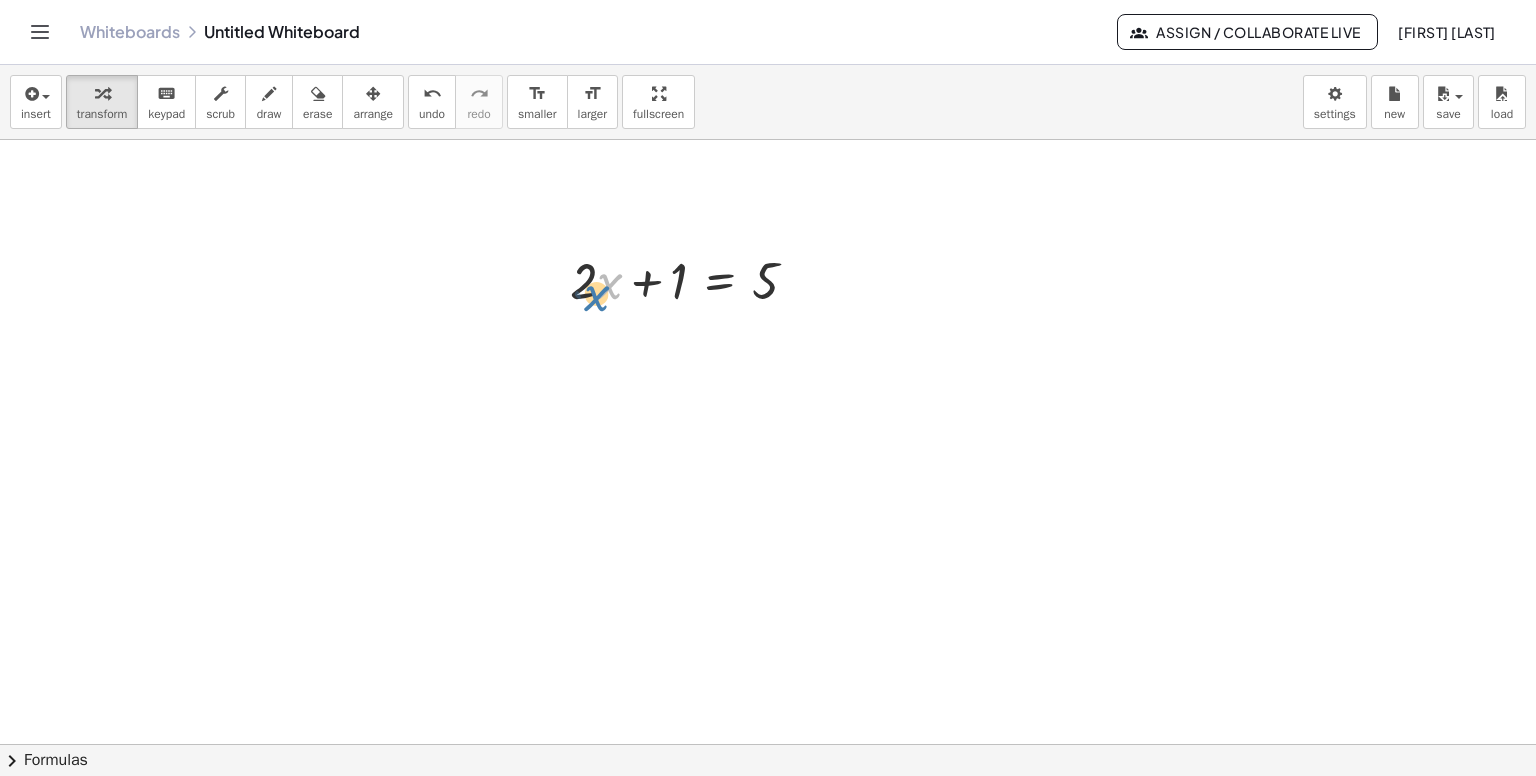 click at bounding box center (692, 279) 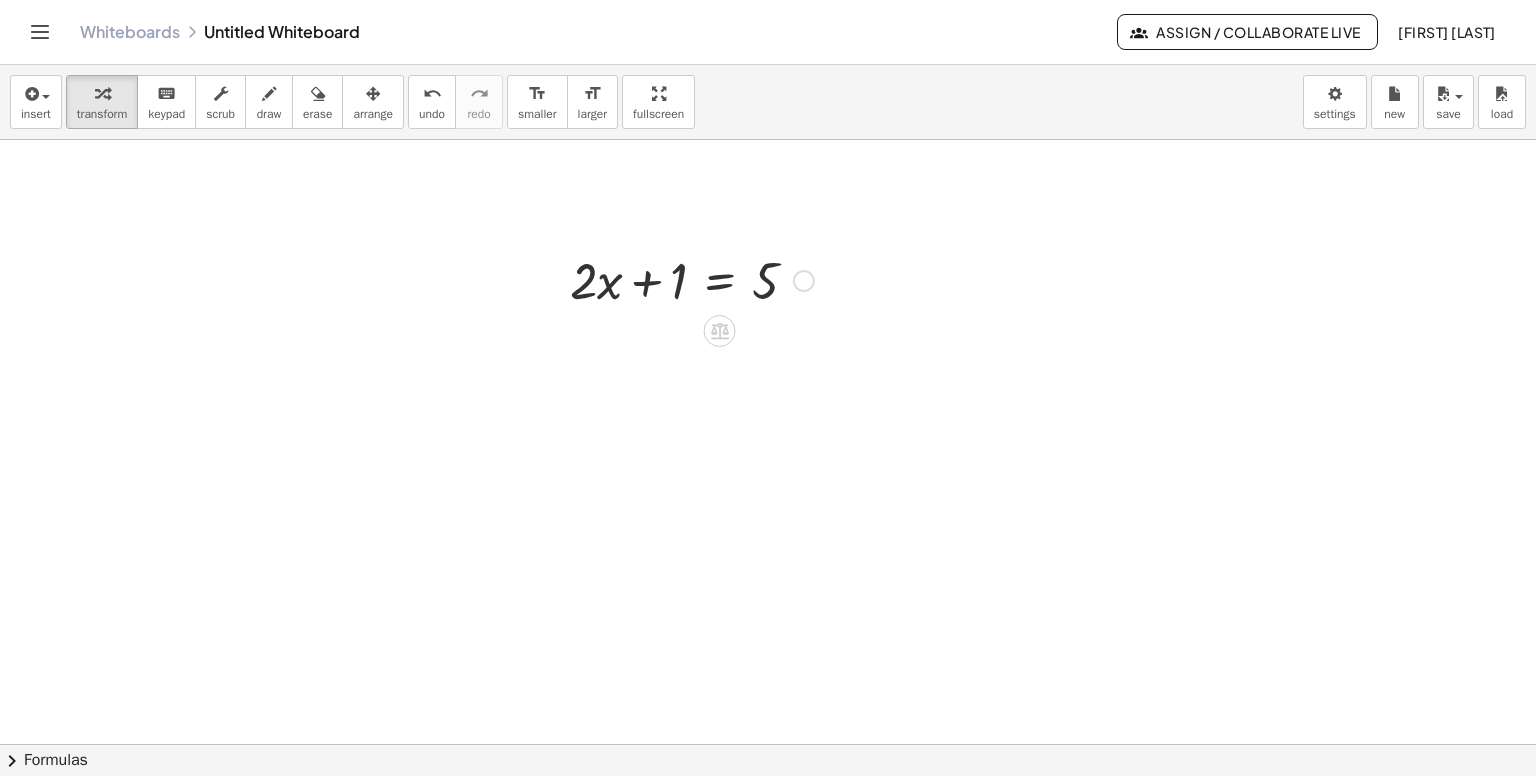 click at bounding box center (692, 279) 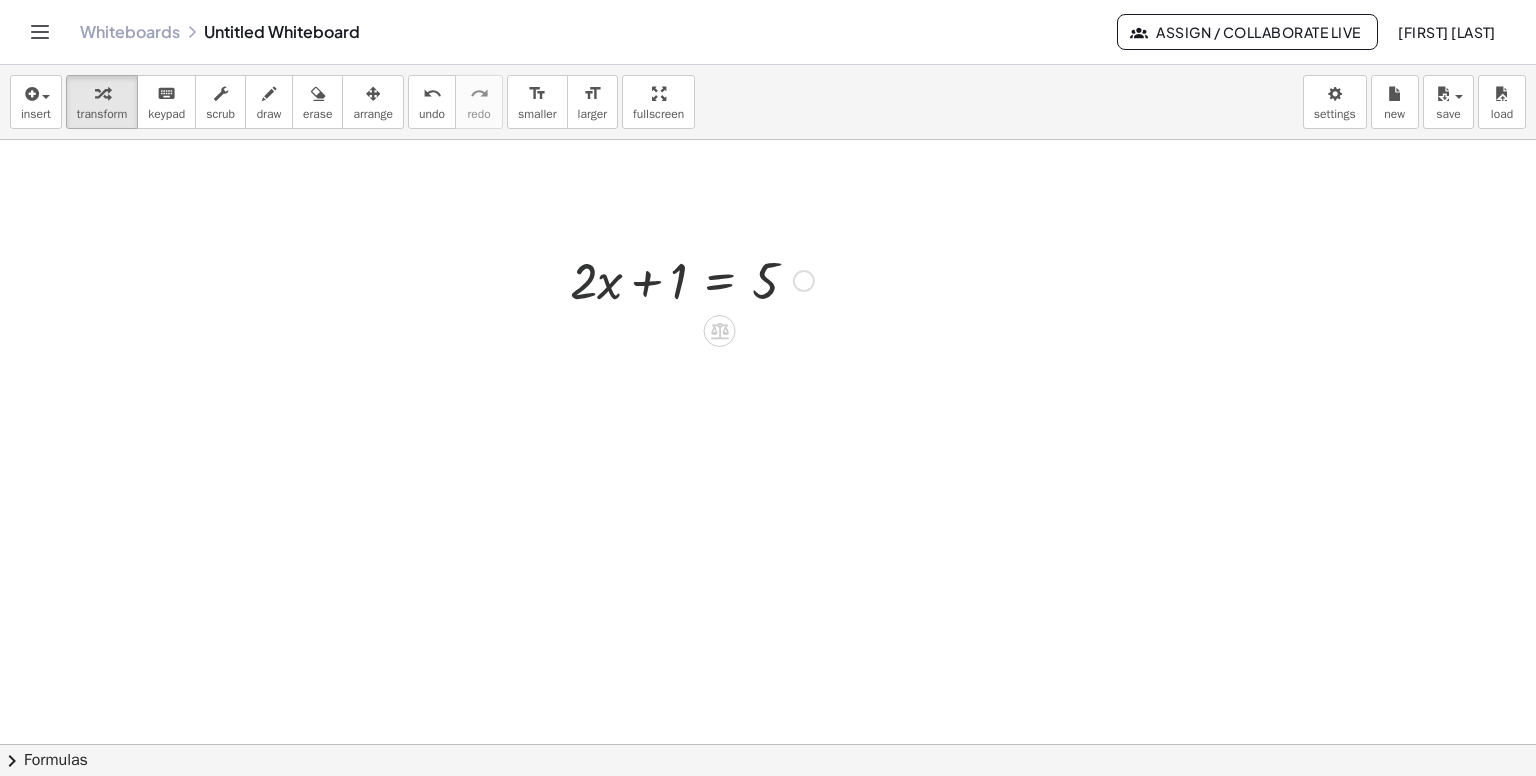 click at bounding box center (692, 279) 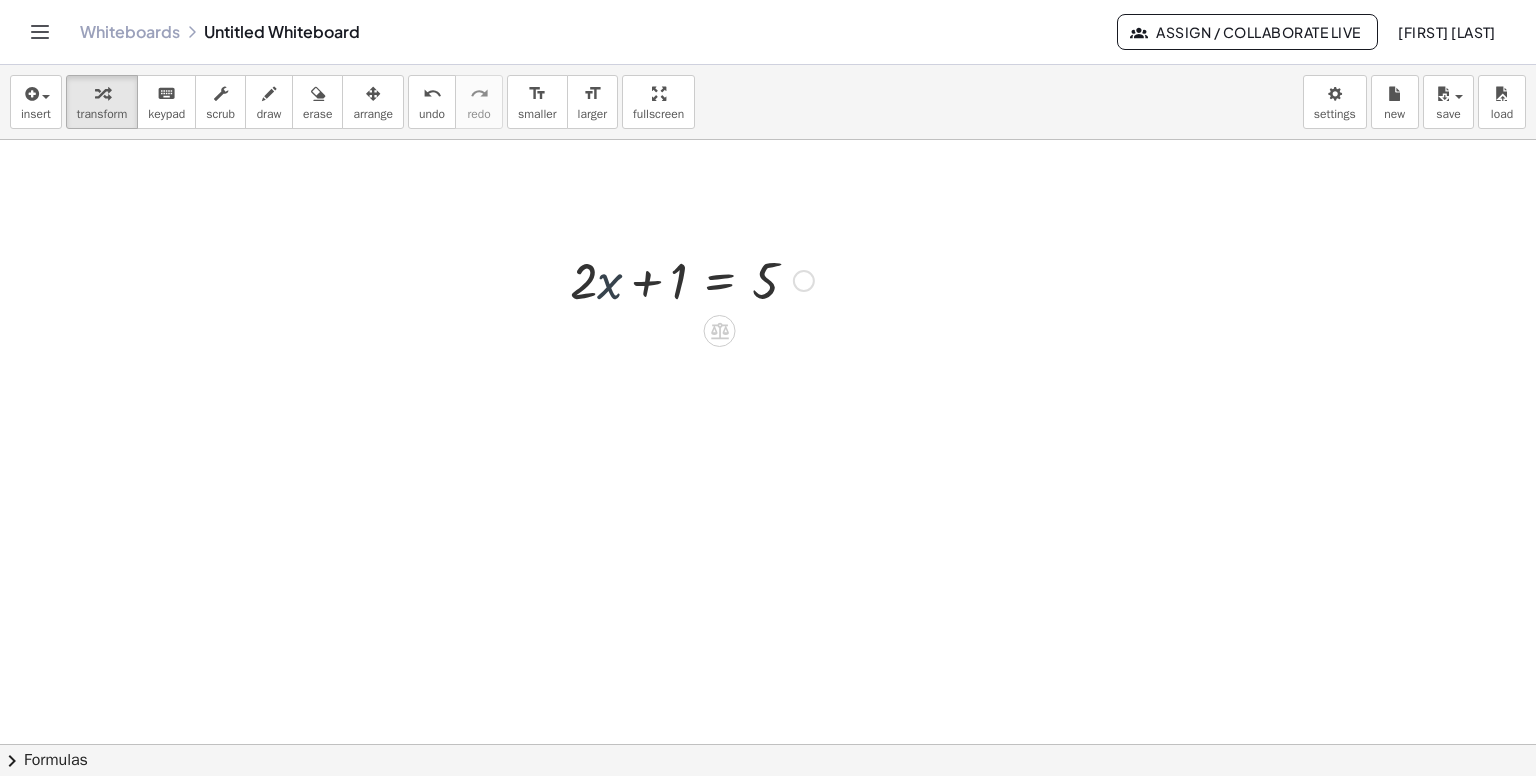 click at bounding box center (692, 279) 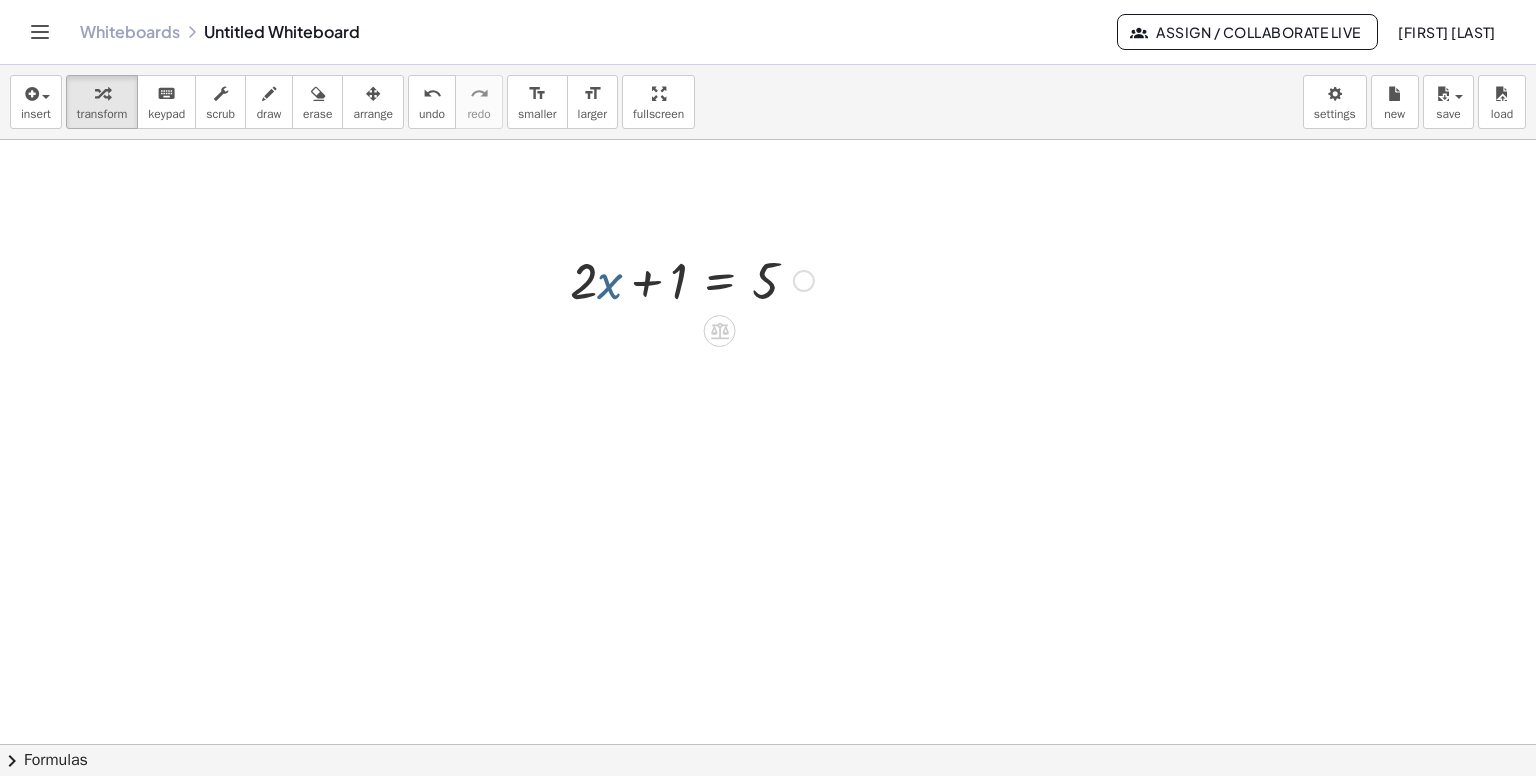 click at bounding box center [692, 279] 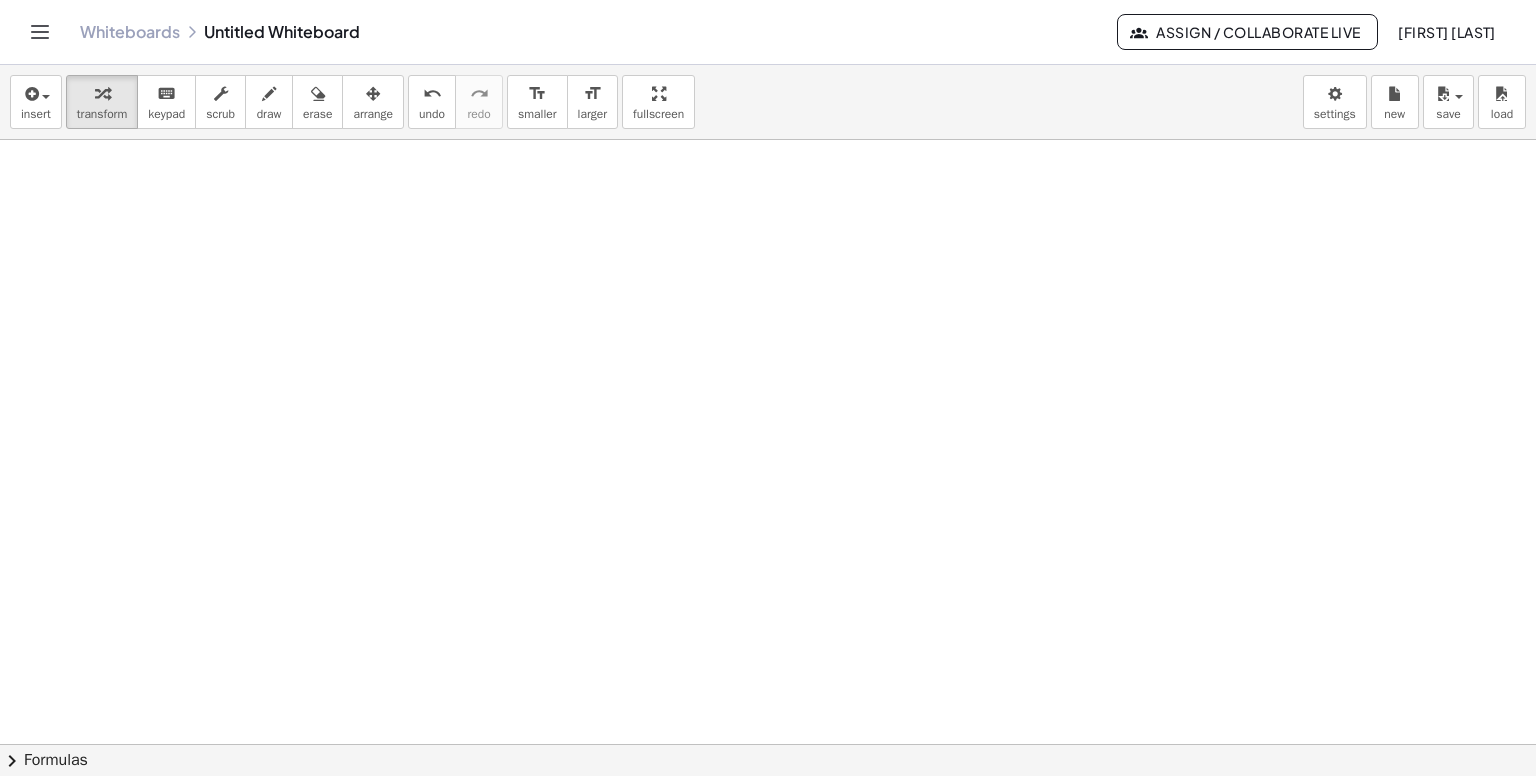 scroll, scrollTop: 0, scrollLeft: 0, axis: both 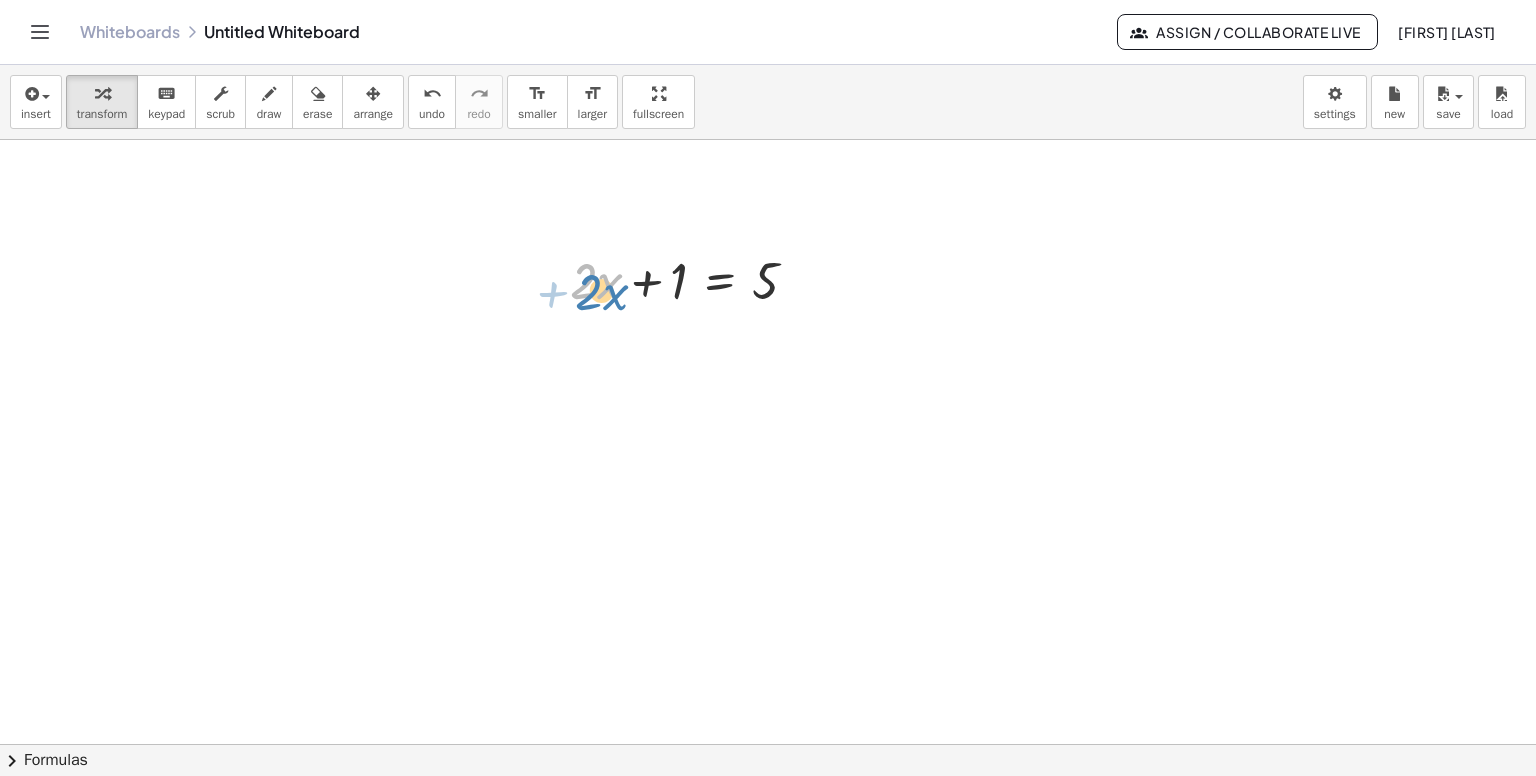 click at bounding box center [692, 279] 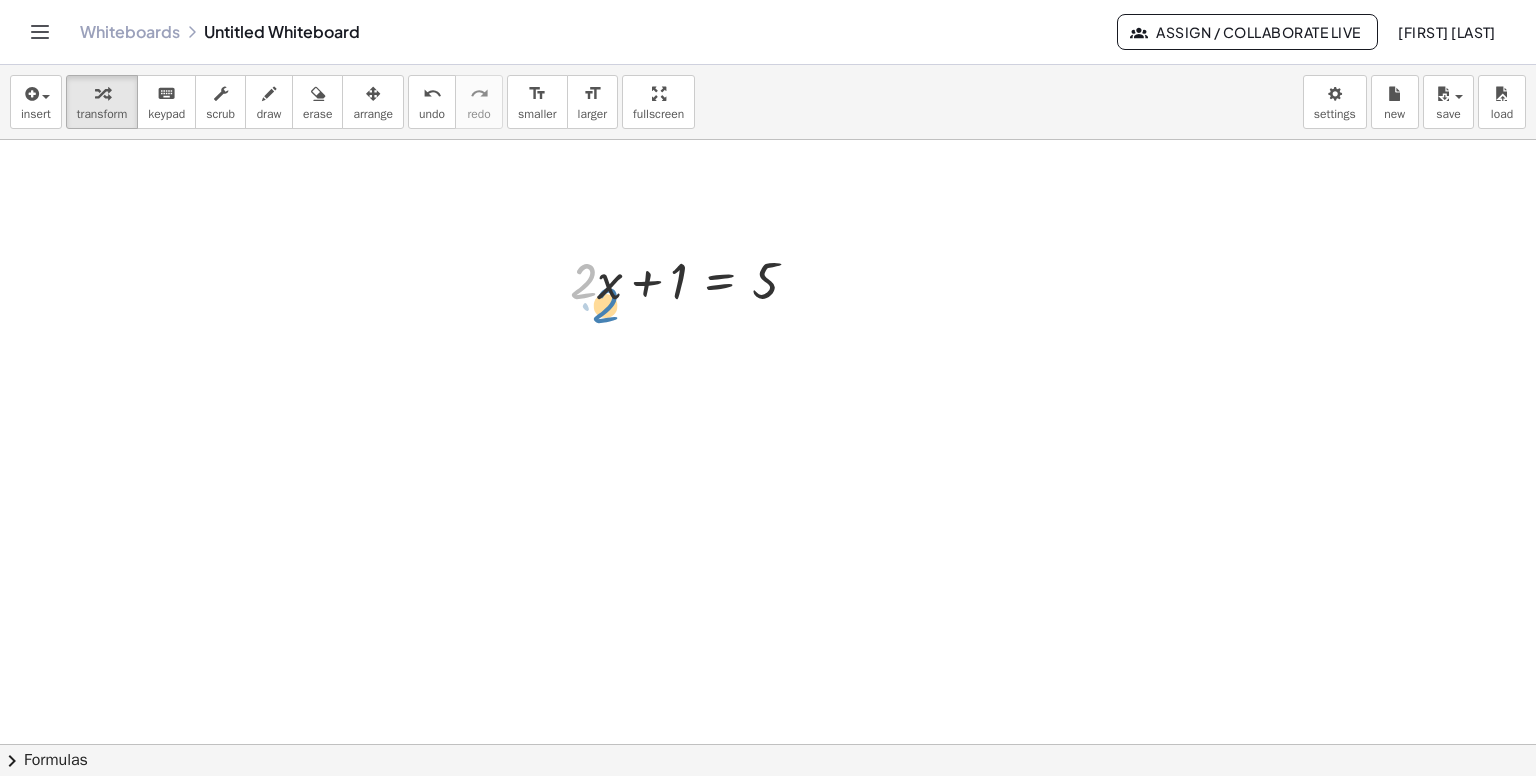 drag, startPoint x: 585, startPoint y: 284, endPoint x: 602, endPoint y: 305, distance: 27.018513 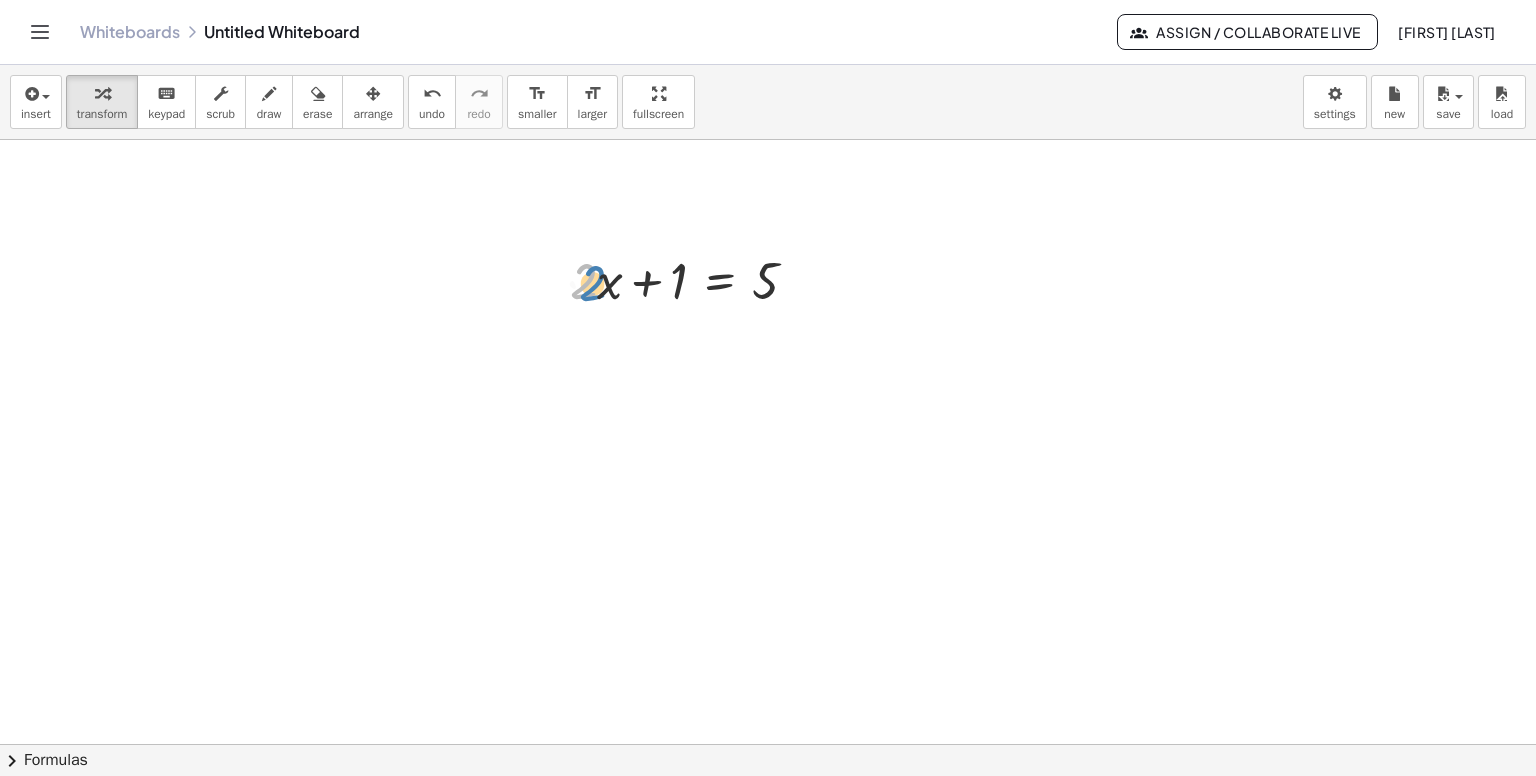 drag, startPoint x: 588, startPoint y: 283, endPoint x: 590, endPoint y: 301, distance: 18.110771 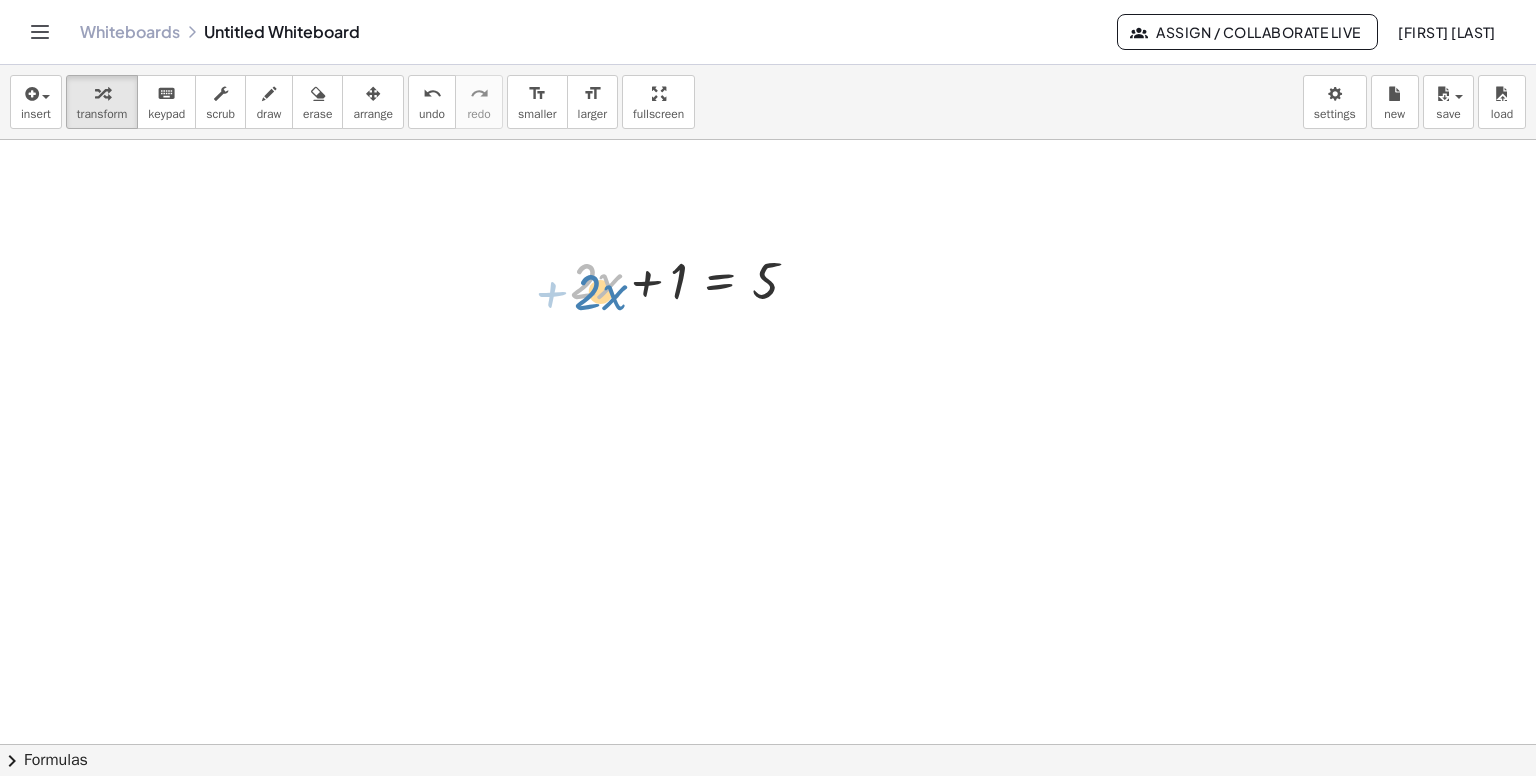 drag, startPoint x: 584, startPoint y: 285, endPoint x: 588, endPoint y: 296, distance: 11.7046995 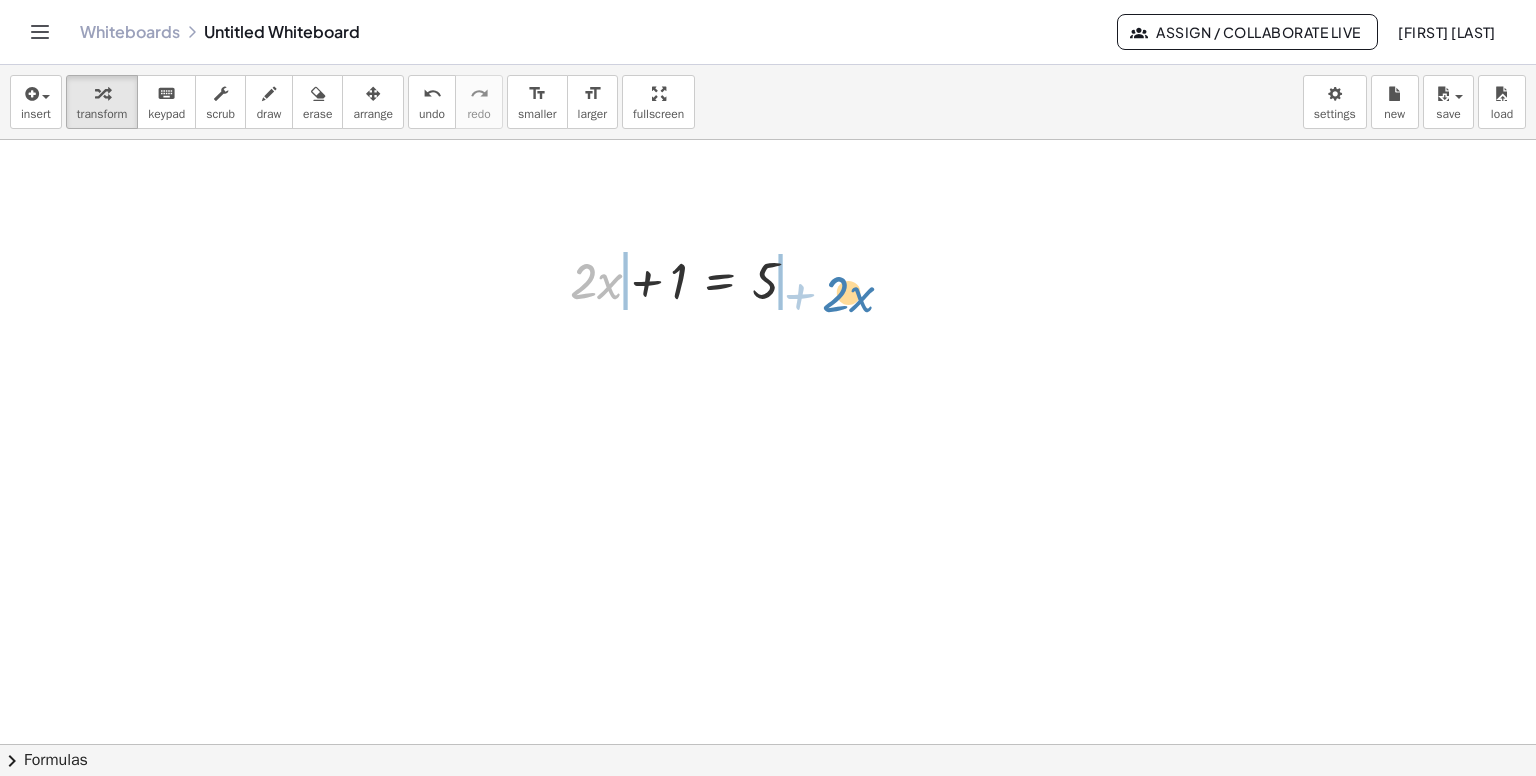 drag, startPoint x: 580, startPoint y: 289, endPoint x: 833, endPoint y: 301, distance: 253.28442 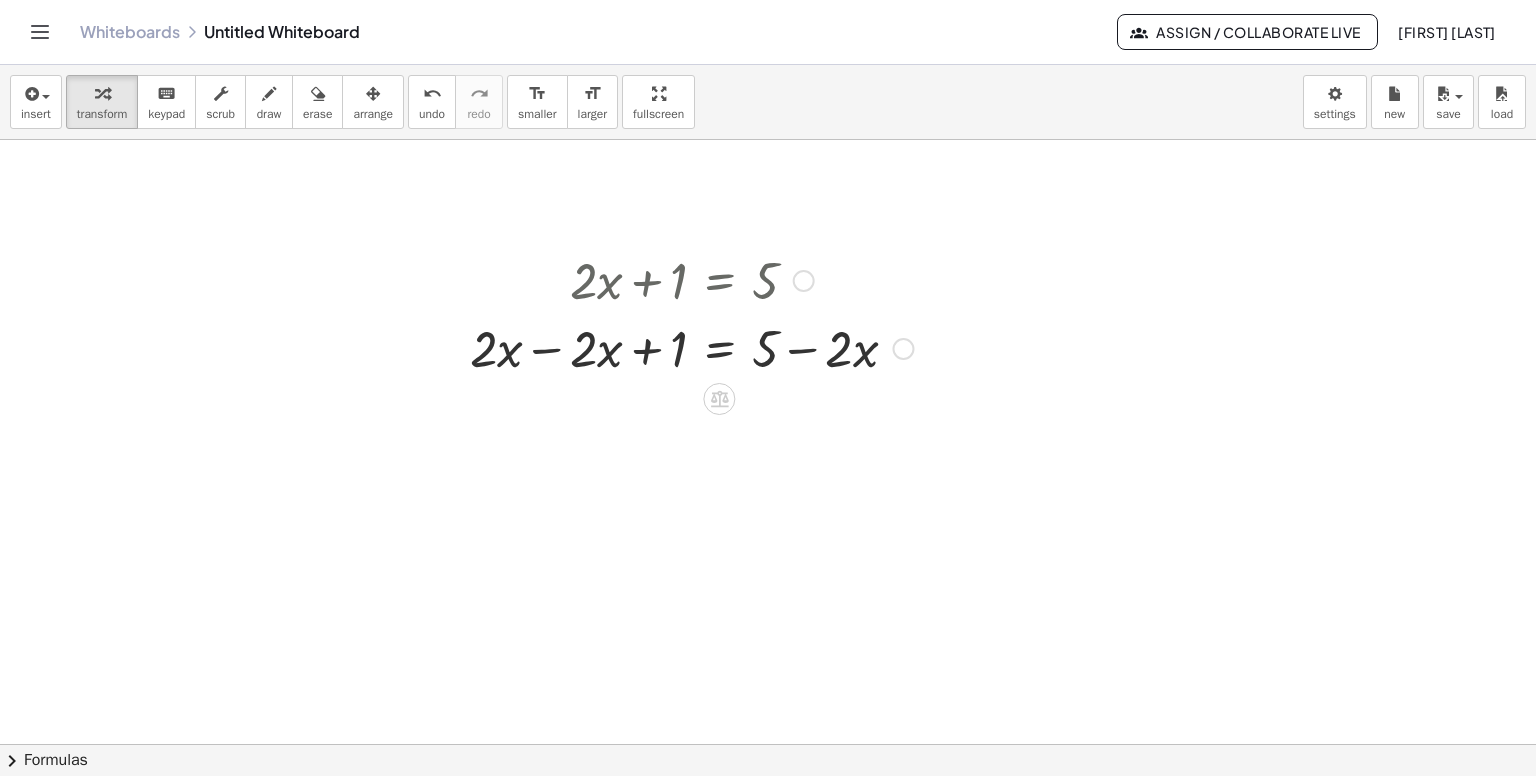 click at bounding box center (691, 347) 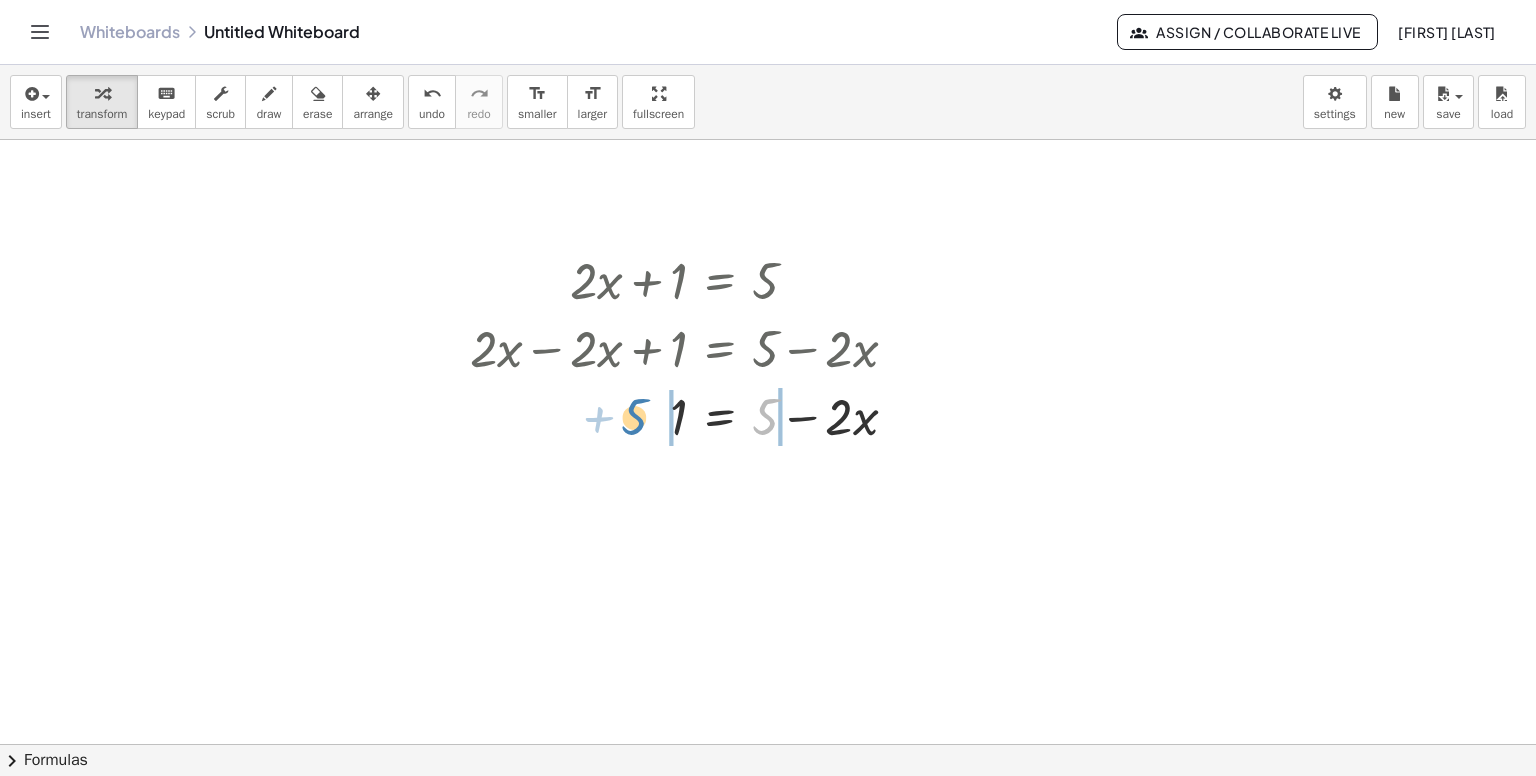 drag, startPoint x: 767, startPoint y: 421, endPoint x: 636, endPoint y: 421, distance: 131 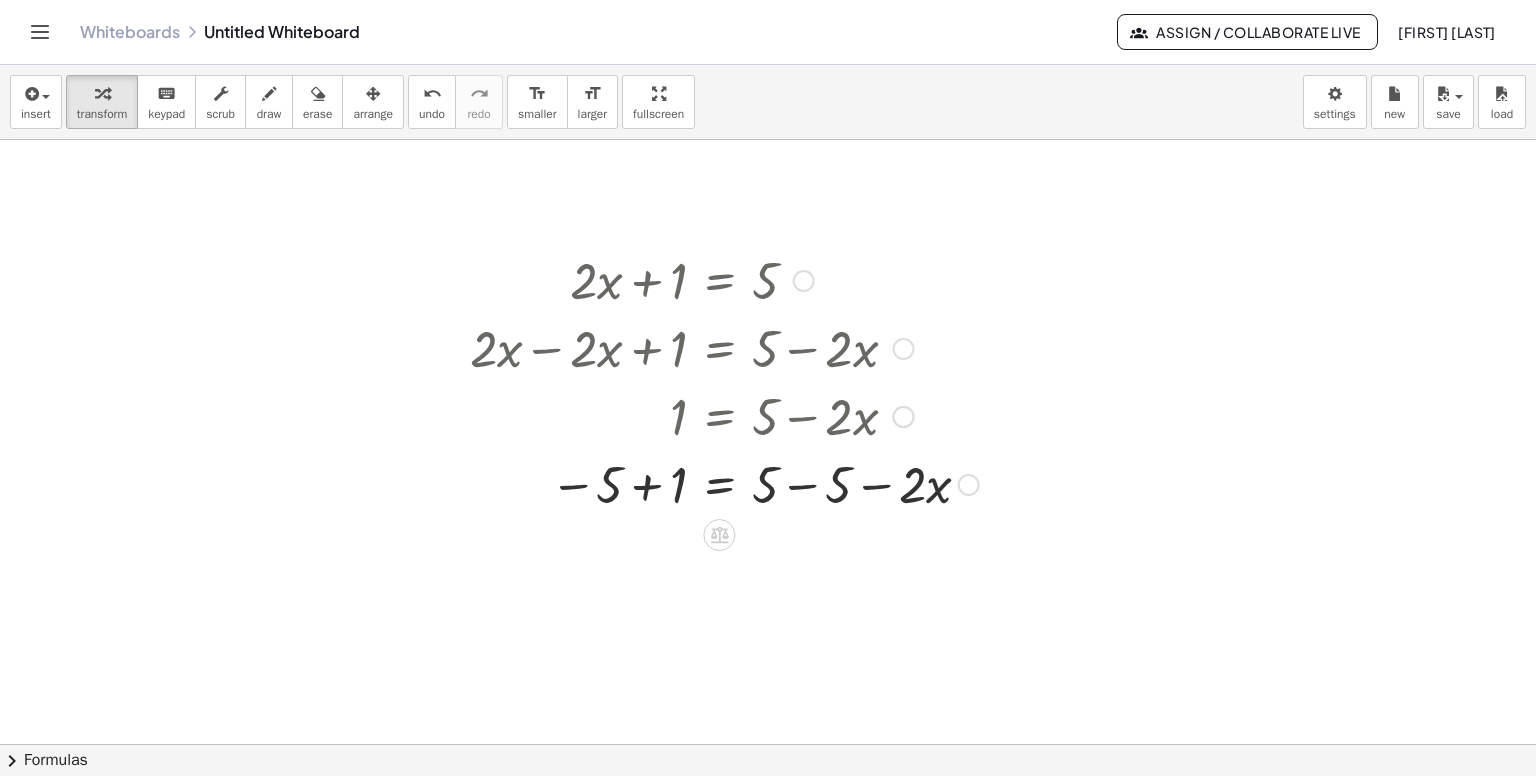 click at bounding box center [724, 483] 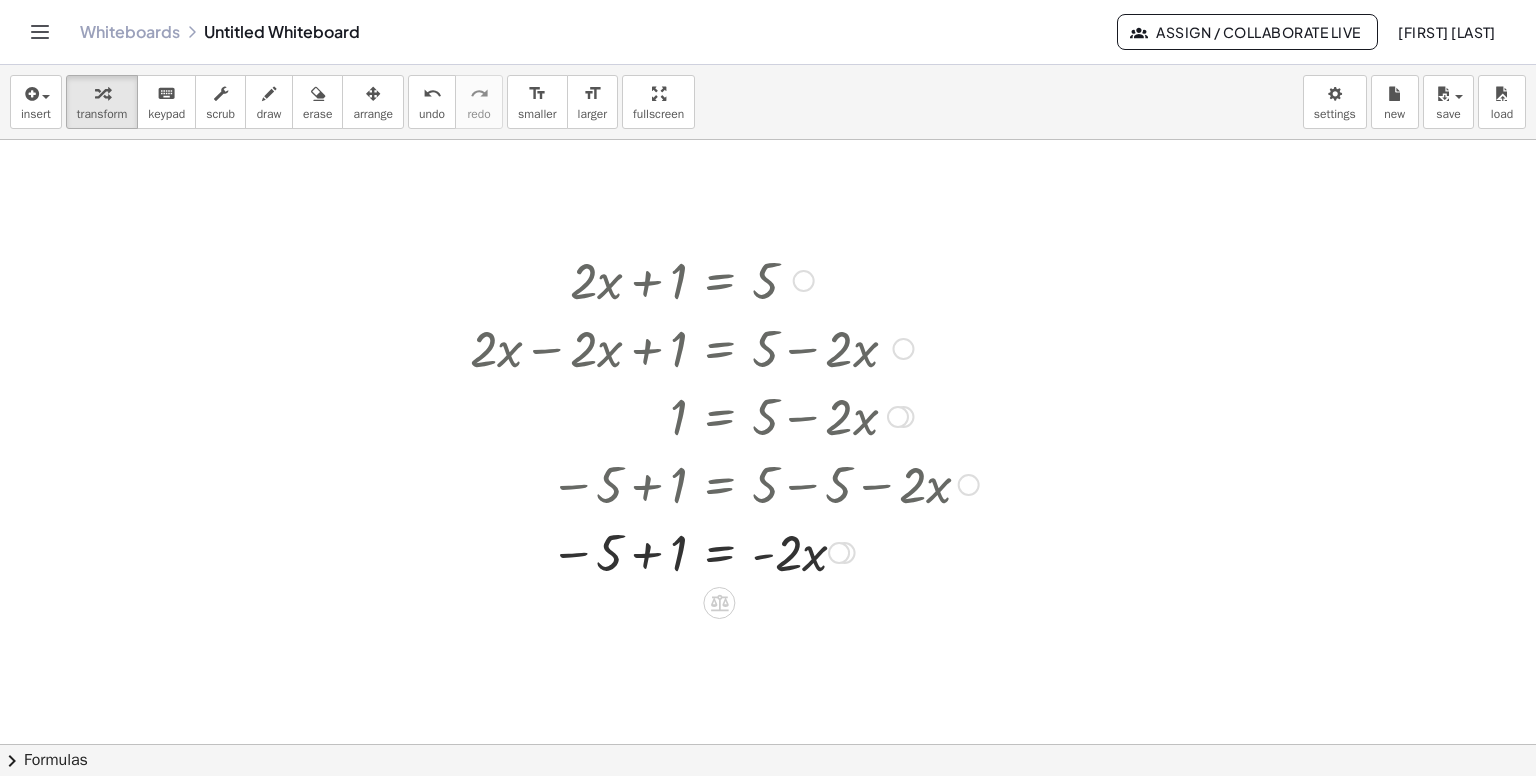 click at bounding box center [724, 551] 